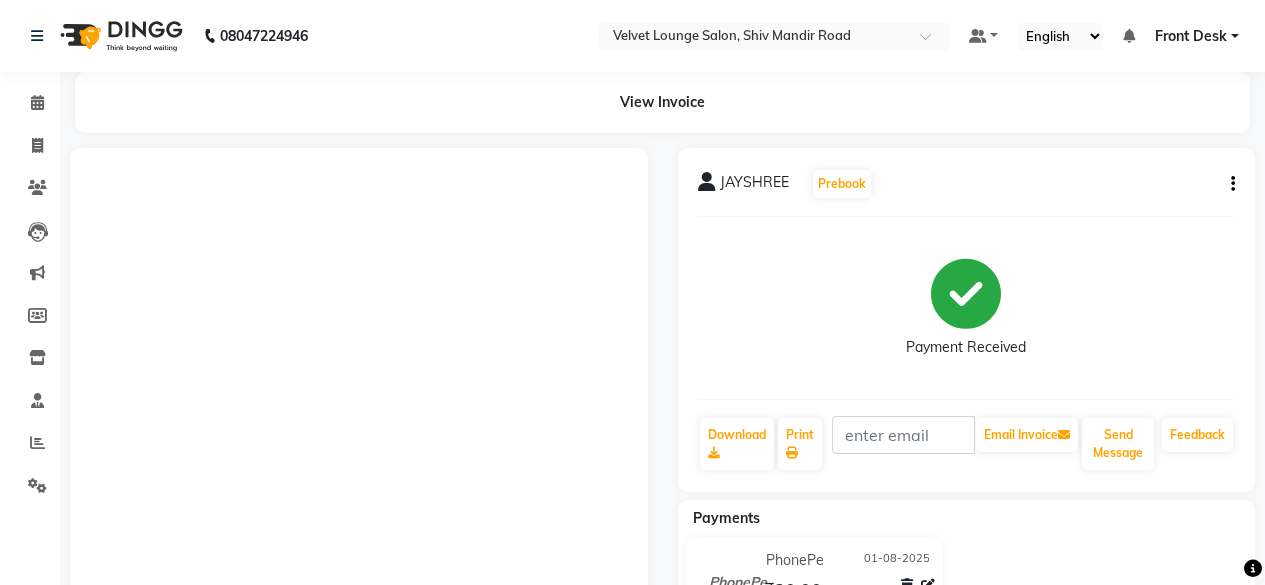 scroll, scrollTop: 0, scrollLeft: 0, axis: both 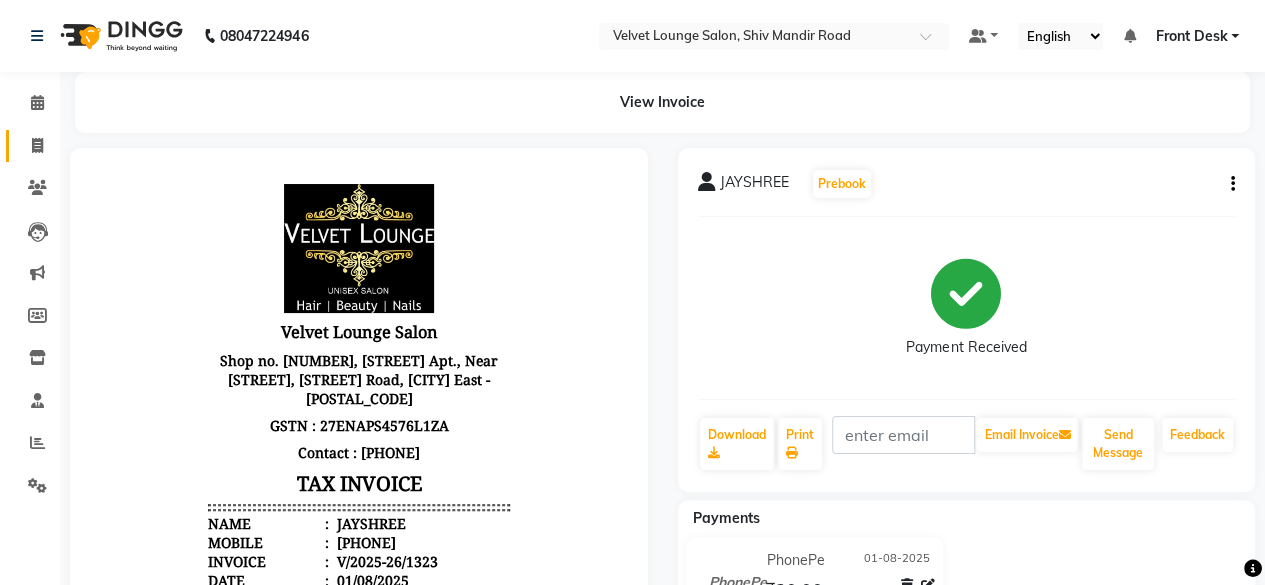 click on "Invoice" 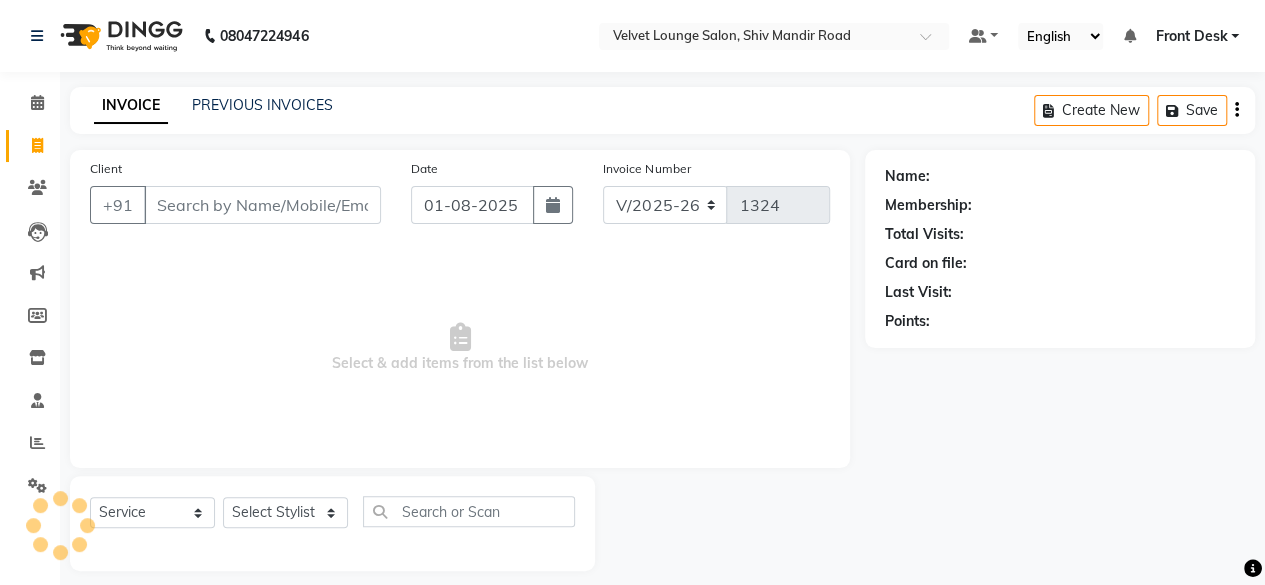 scroll, scrollTop: 15, scrollLeft: 0, axis: vertical 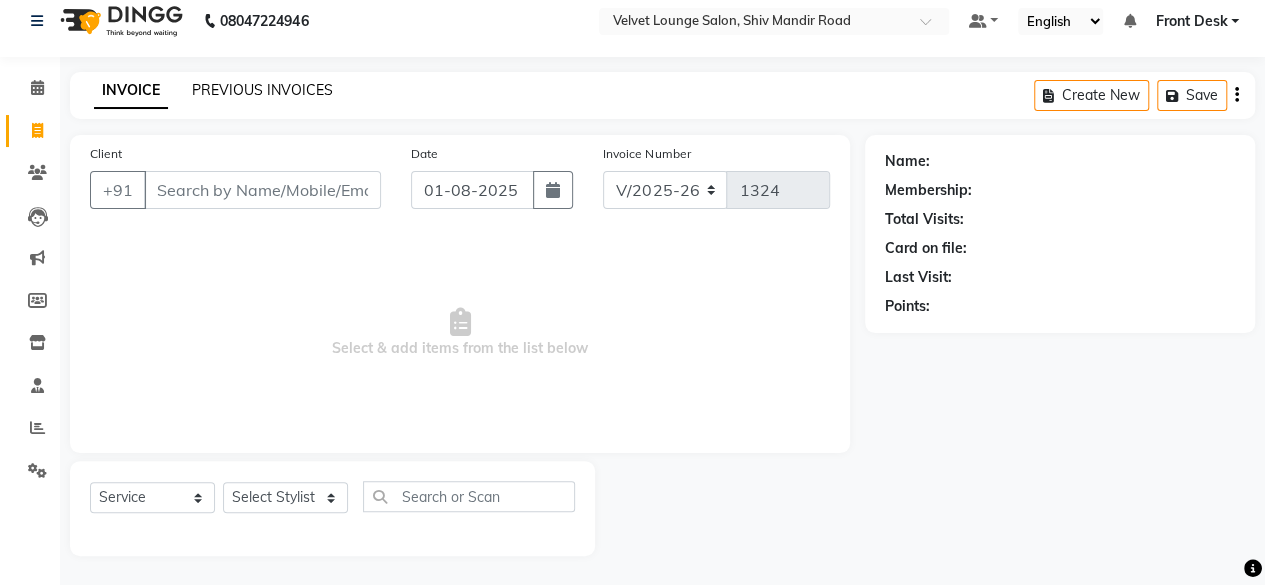 click on "PREVIOUS INVOICES" 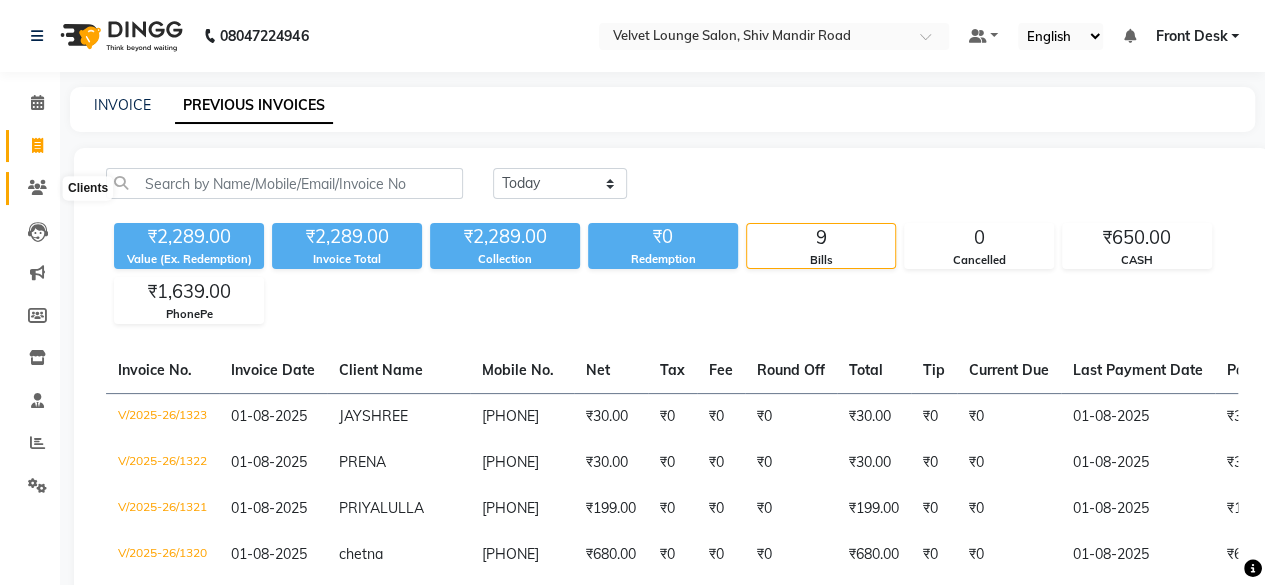 click 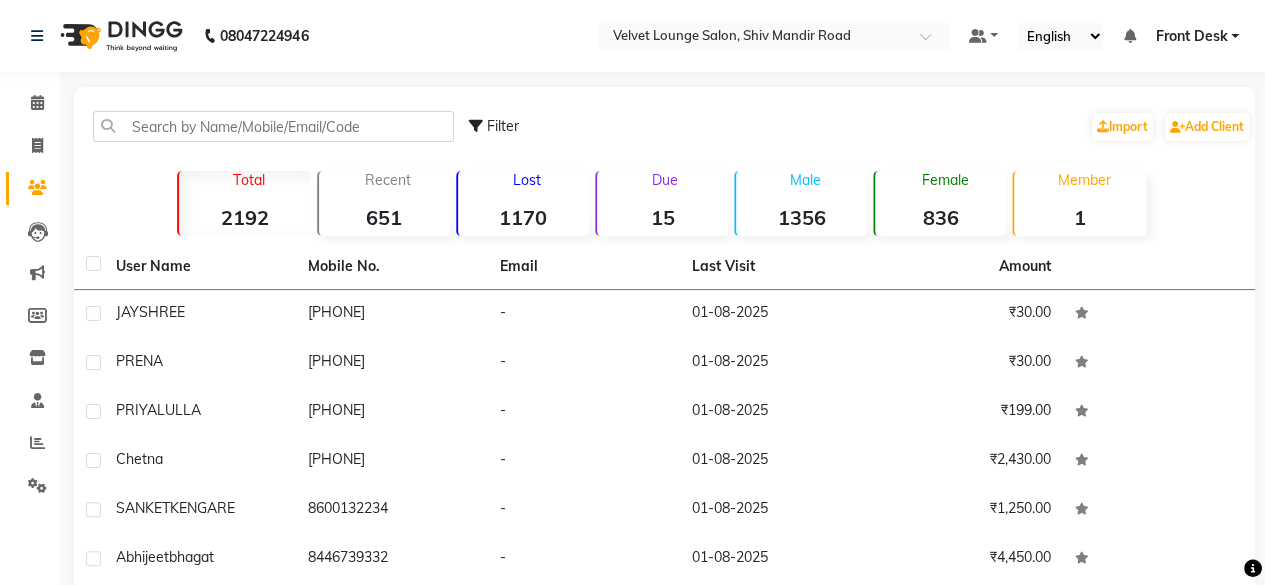 scroll, scrollTop: 3, scrollLeft: 0, axis: vertical 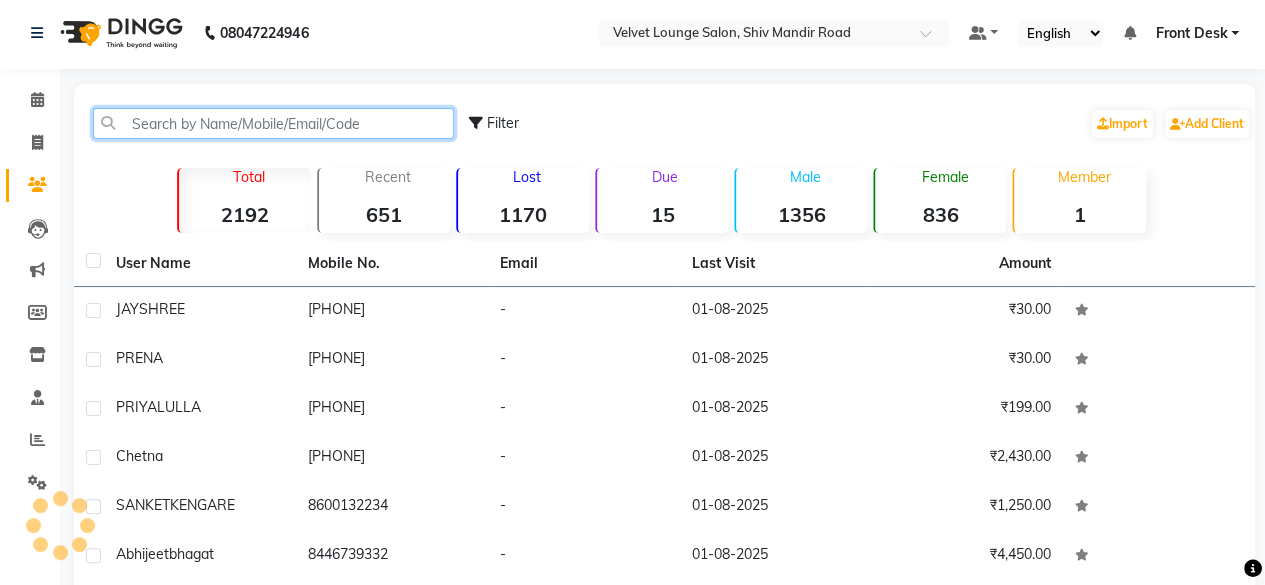 click 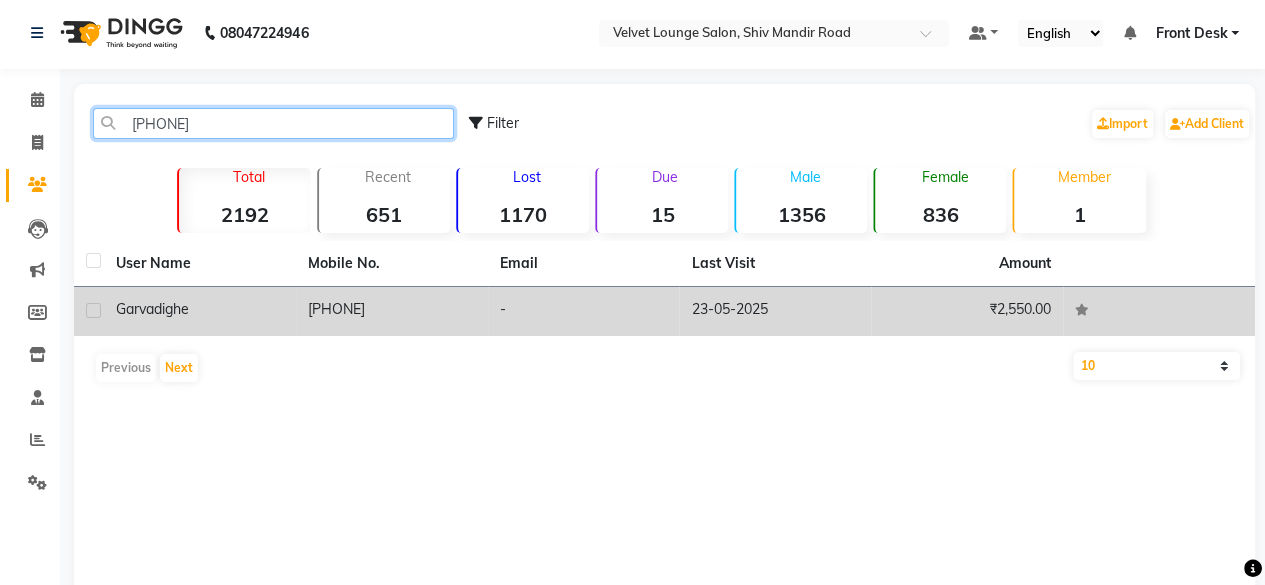 type on "[PHONE]" 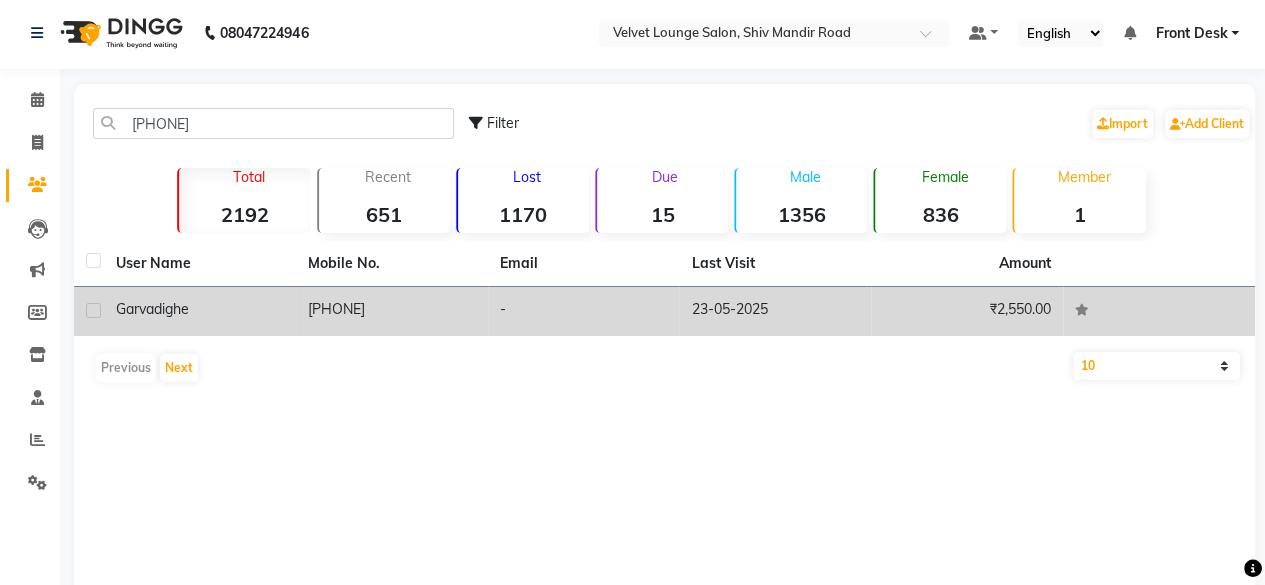 click on "23-05-2025" 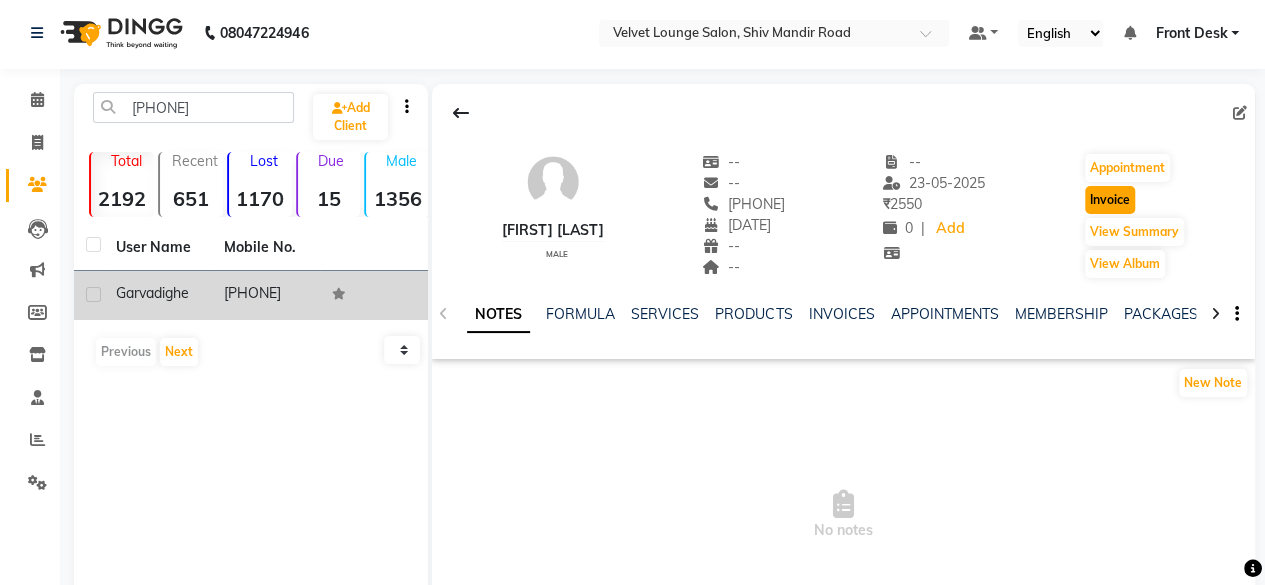 click on "Invoice" 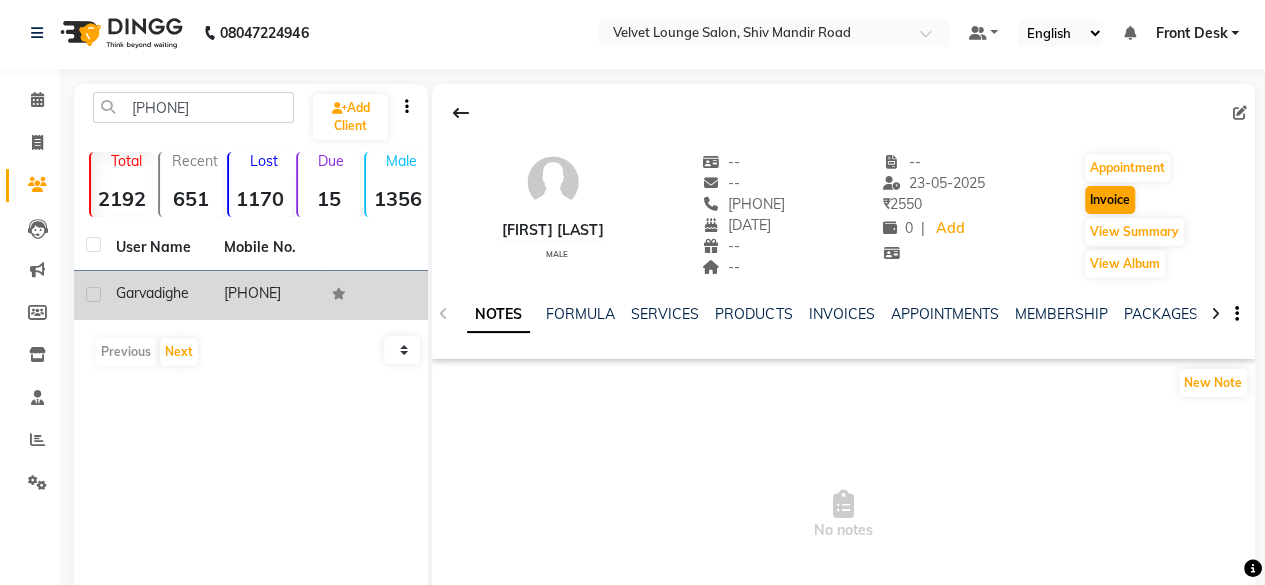 select on "5962" 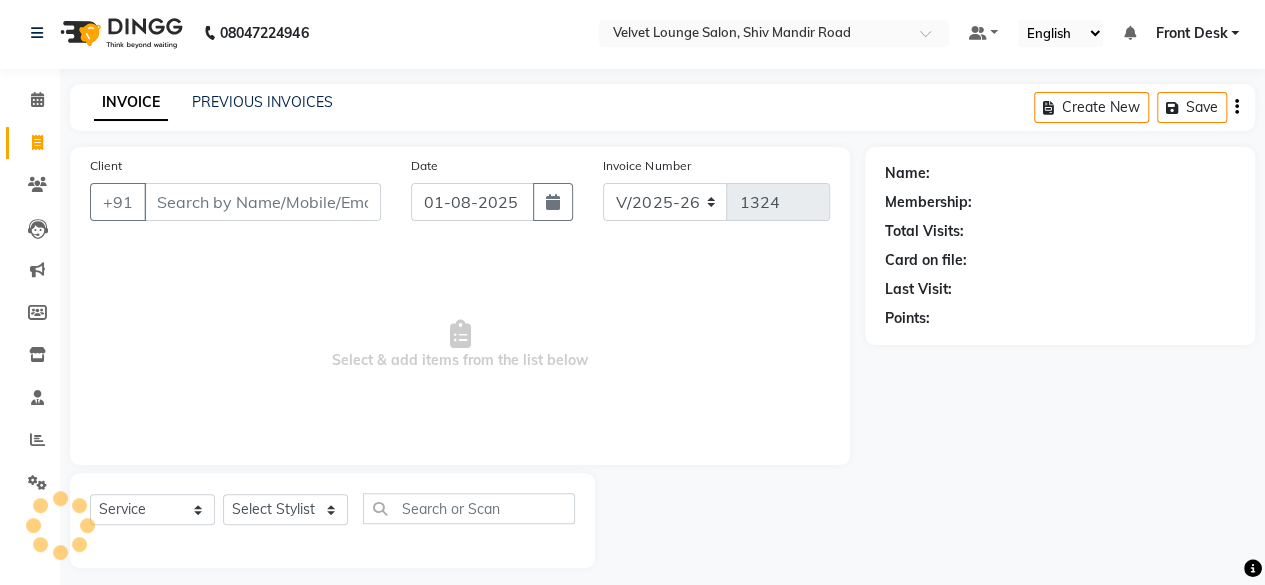 scroll, scrollTop: 15, scrollLeft: 0, axis: vertical 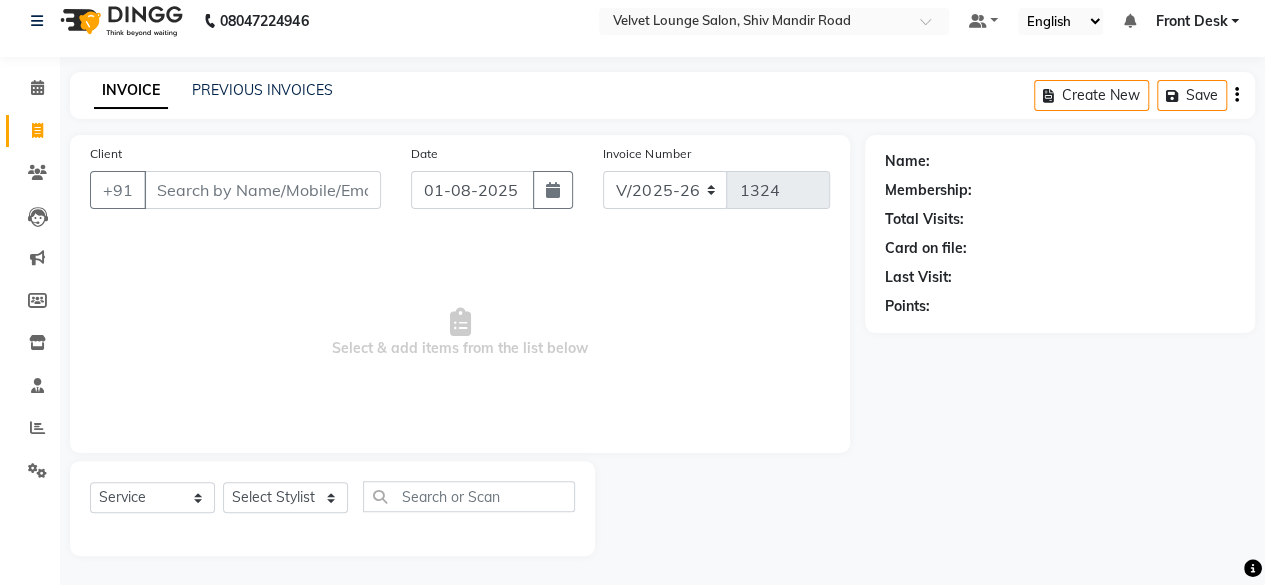 type on "[PHONE]" 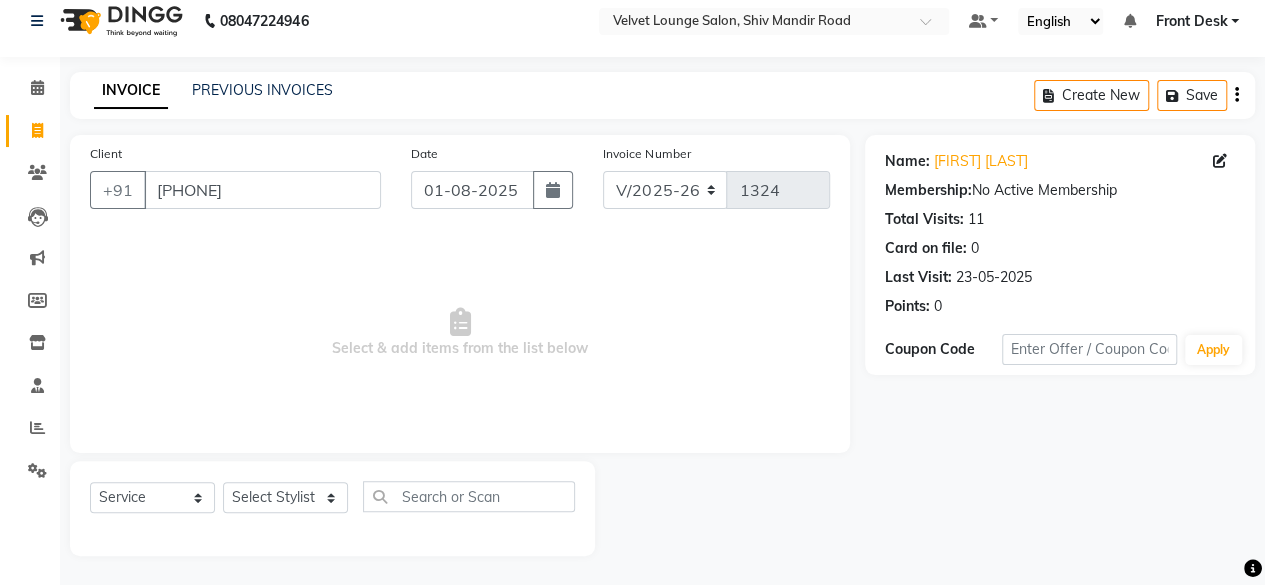 drag, startPoint x: 286, startPoint y: 469, endPoint x: 292, endPoint y: 501, distance: 32.55764 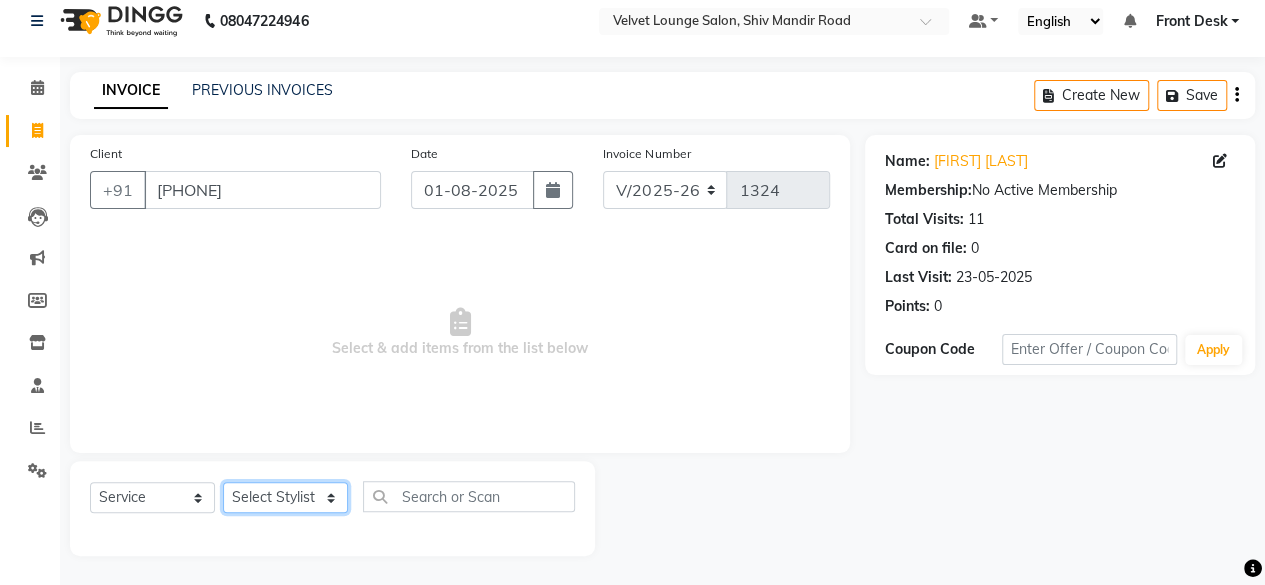 click on "Select Stylist [FIRST] [LAST] [FIRST] [FIRST] [FIRST] [FIRST] [FIRST] [FIRST] [FIRST] [FIRST] [FIRST] [FIRST] [FIRST] [FIRST] [FIRST] [FIRST] [FIRST]" 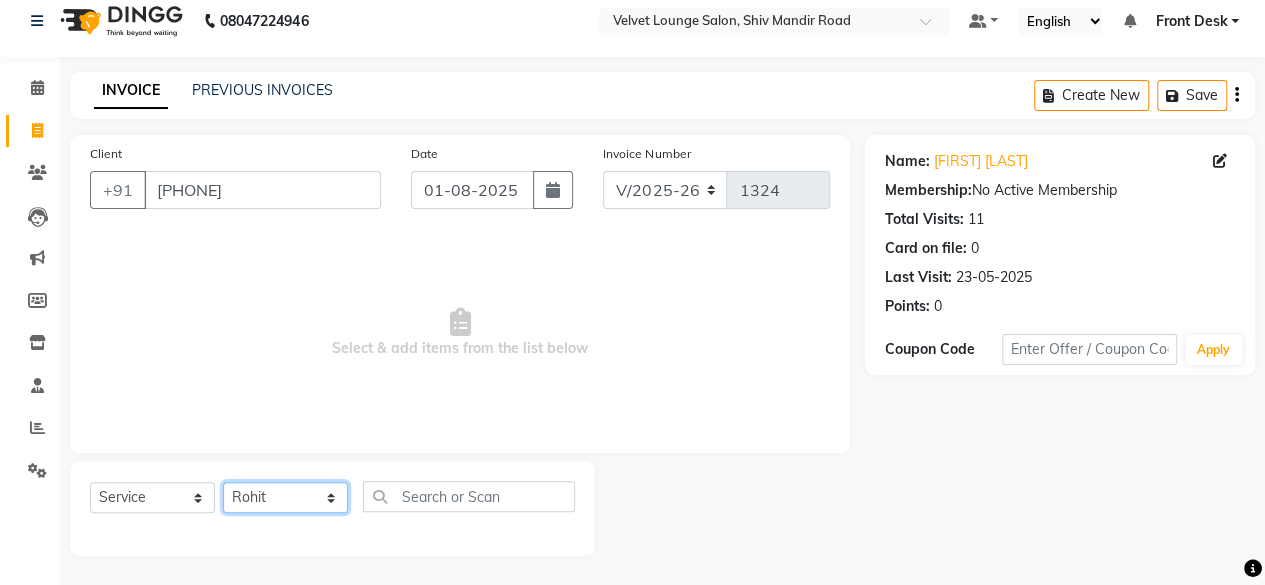 click on "Select Stylist [FIRST] [LAST] [FIRST] [FIRST] [FIRST] [FIRST] [FIRST] [FIRST] [FIRST] [FIRST] [FIRST] [FIRST] [FIRST] [FIRST] [FIRST] [FIRST] [FIRST]" 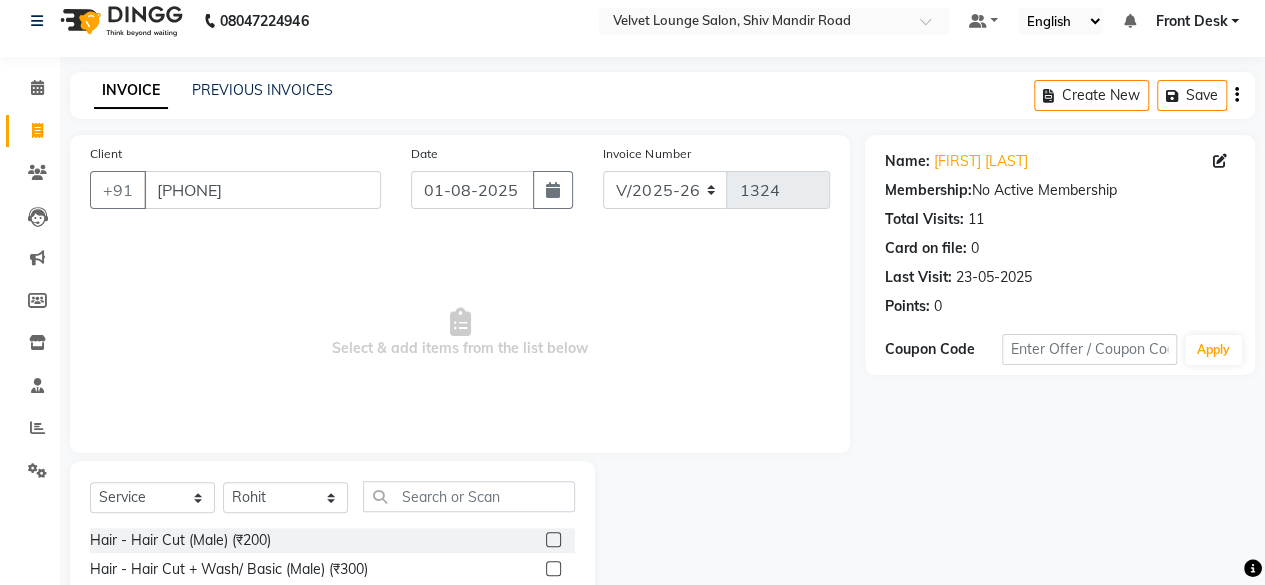 click on "Hair - Hair Cut (Male) (₹200)" 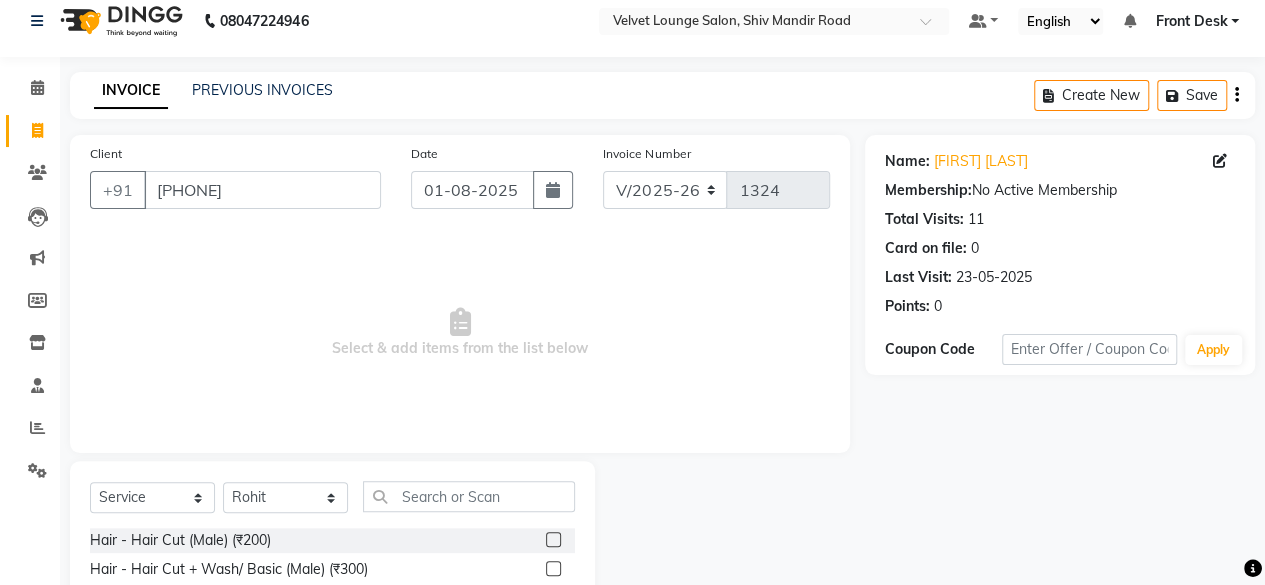 click 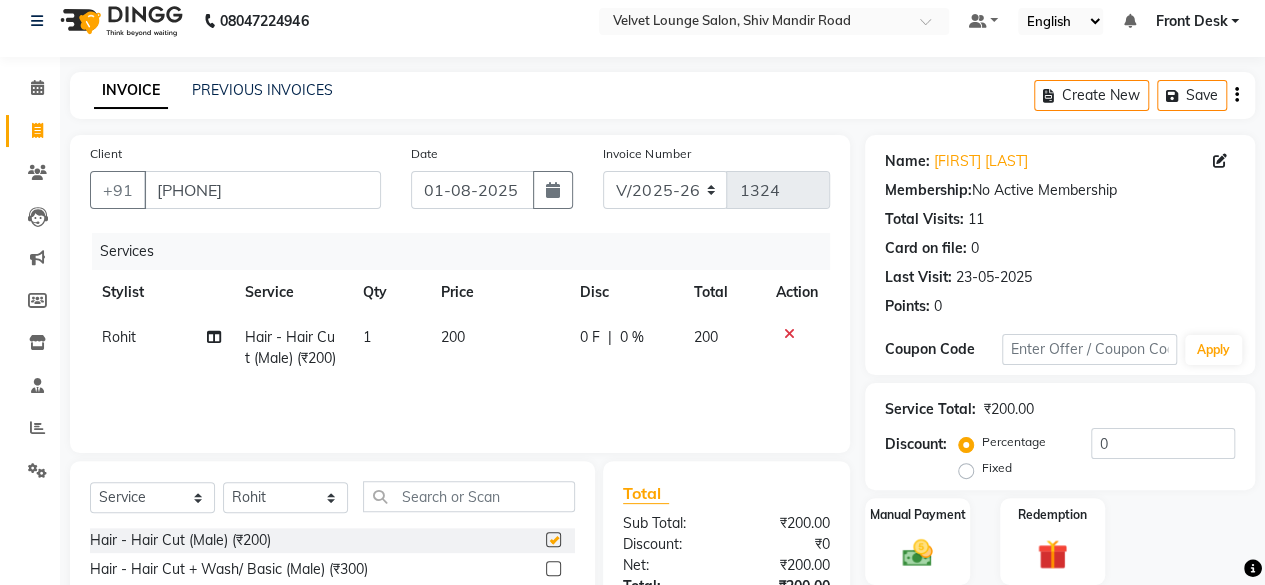 checkbox on "false" 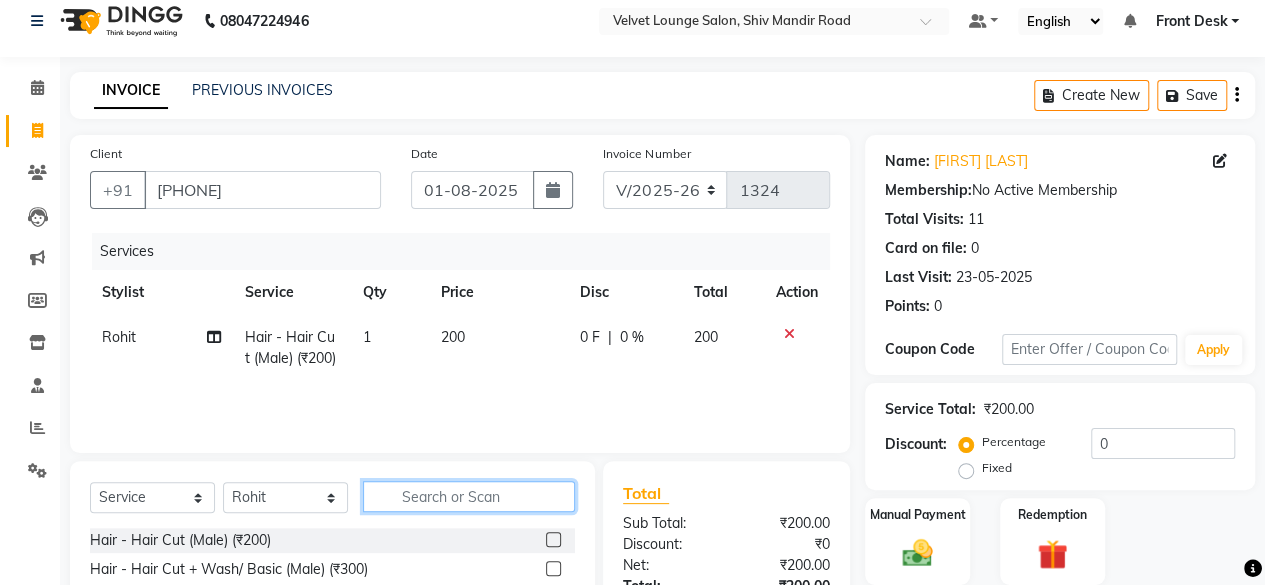 click 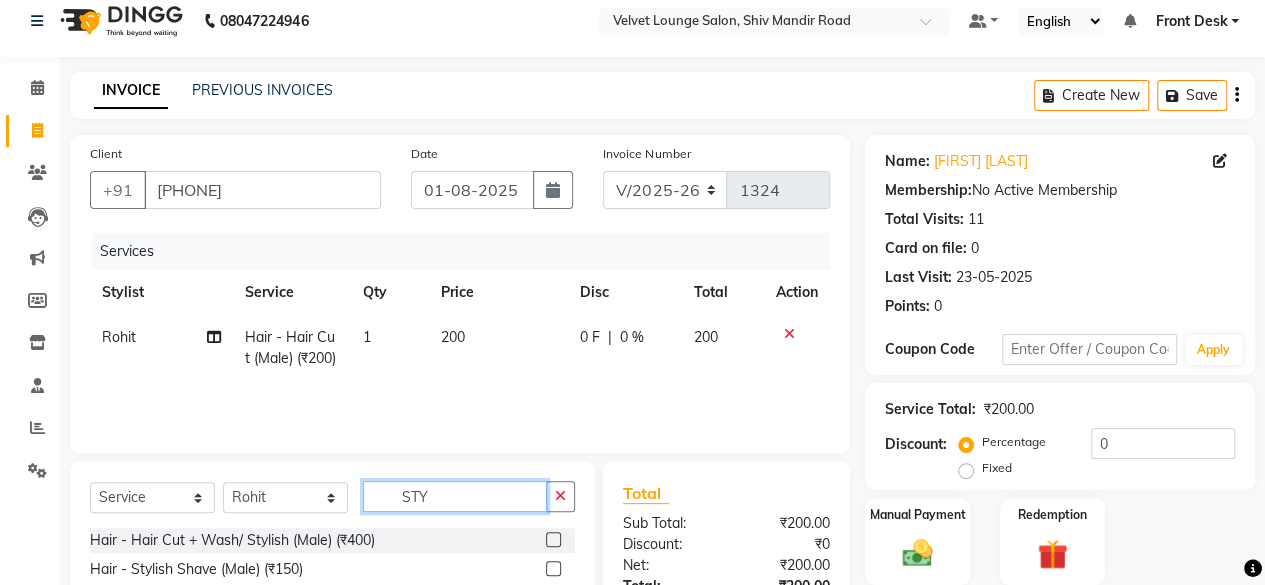 type on "STY" 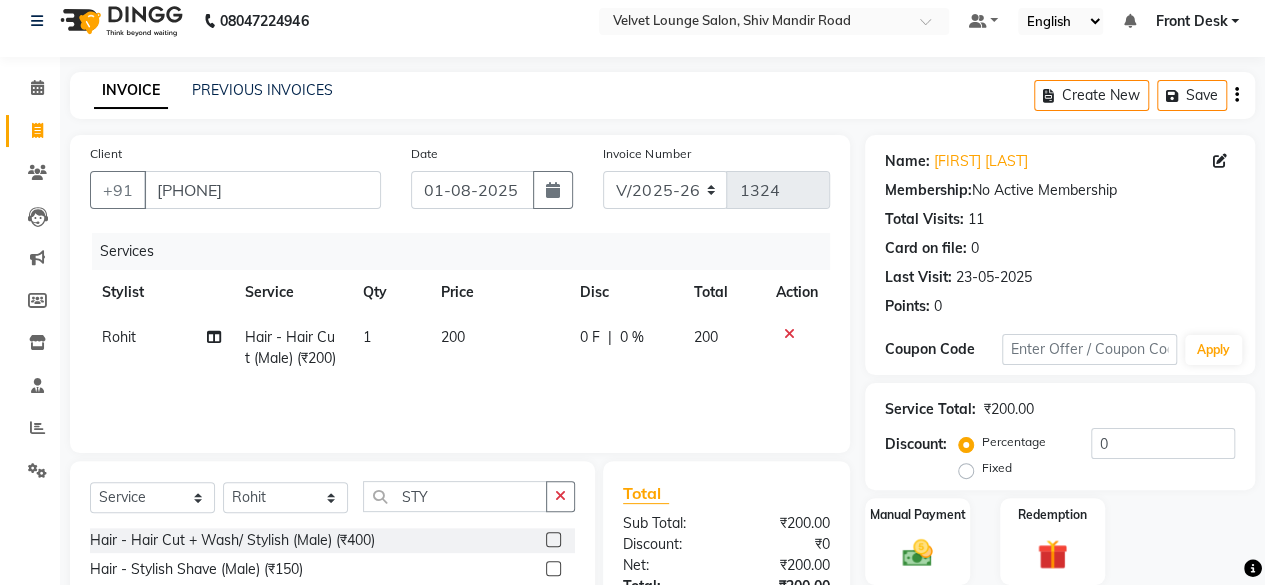 click 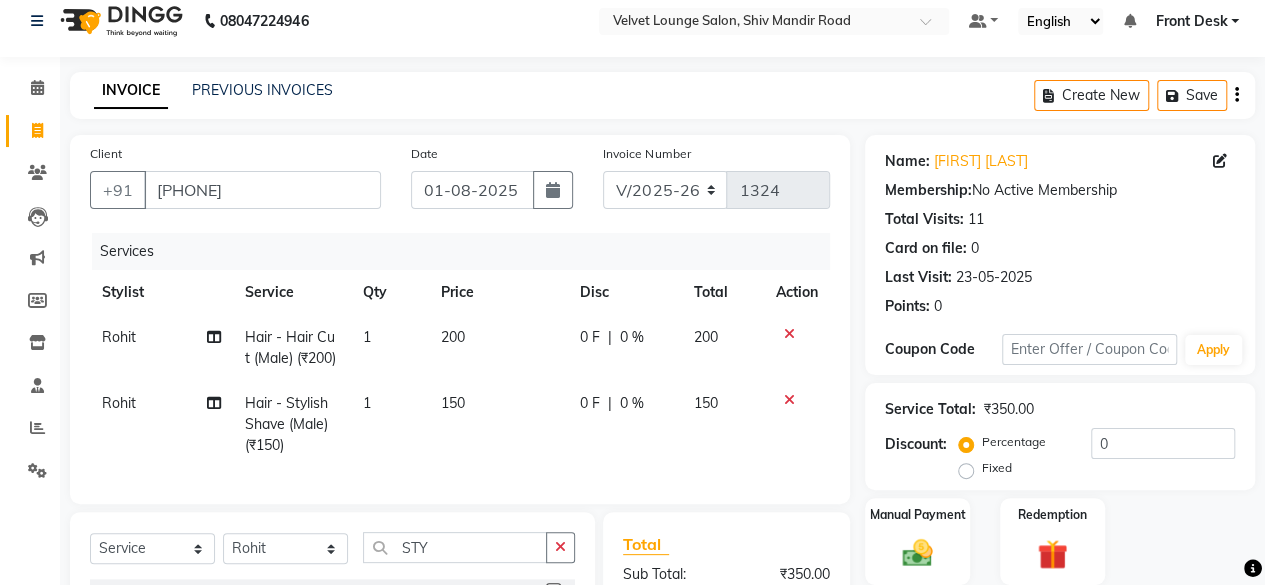 checkbox on "false" 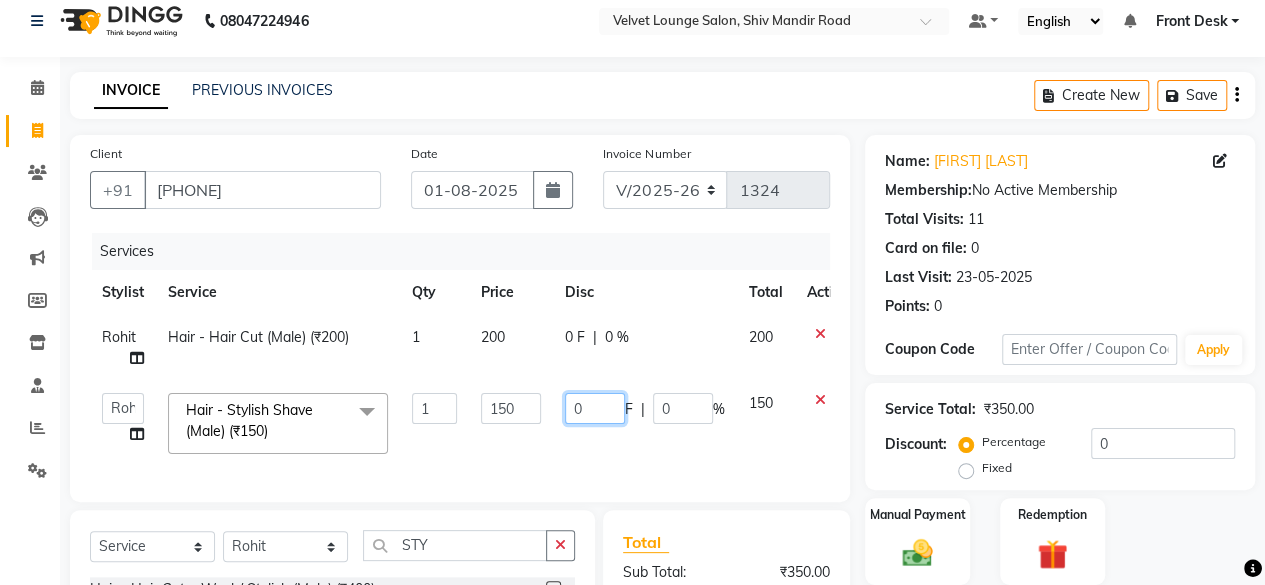drag, startPoint x: 572, startPoint y: 423, endPoint x: 568, endPoint y: 406, distance: 17.464249 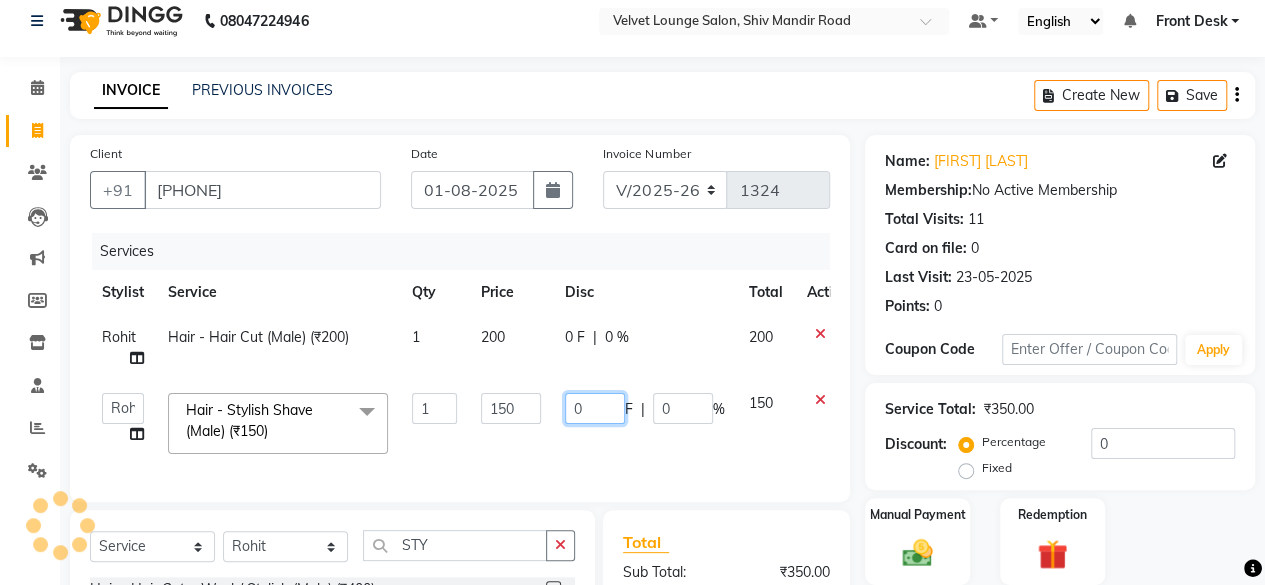 click on "0" 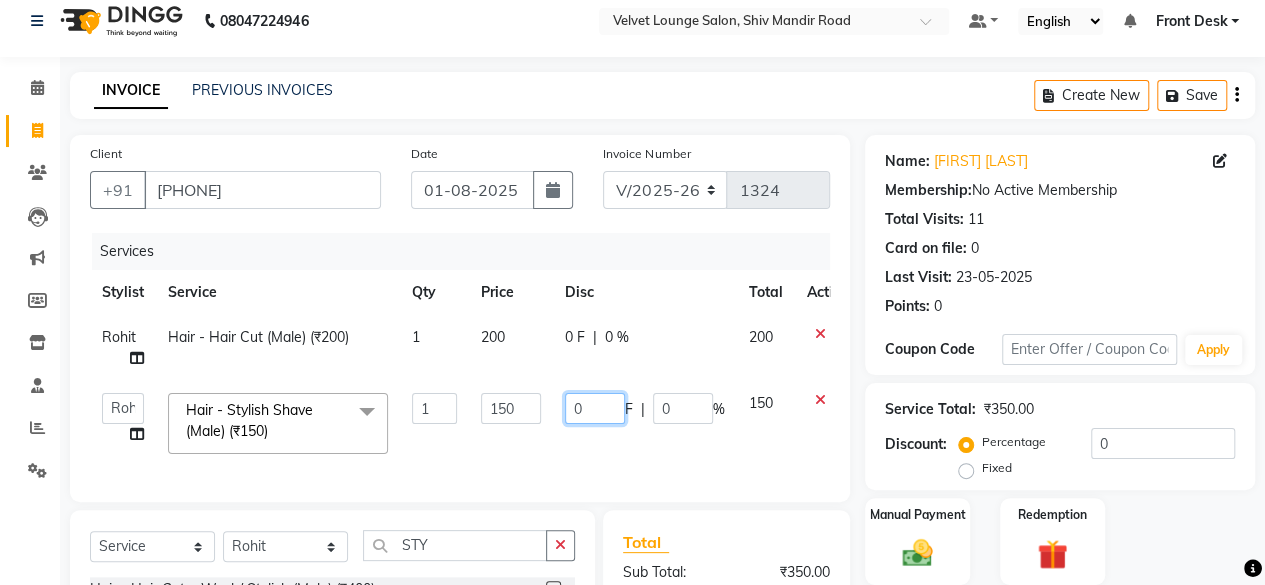 type on "50" 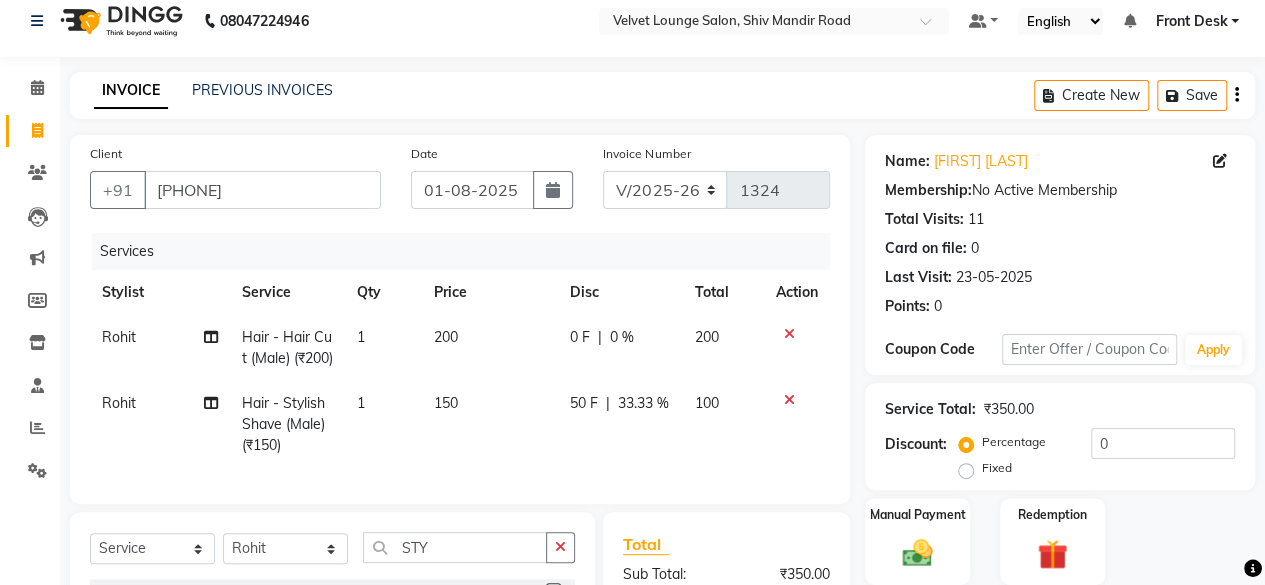 click on "0 F | 0 %" 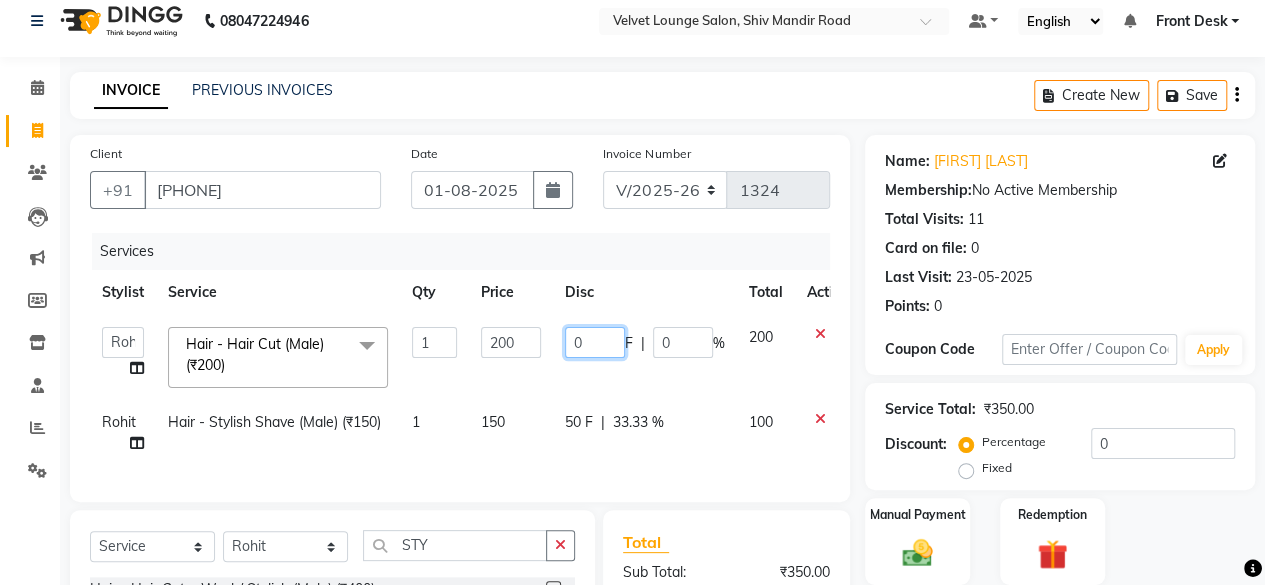 click on "0" 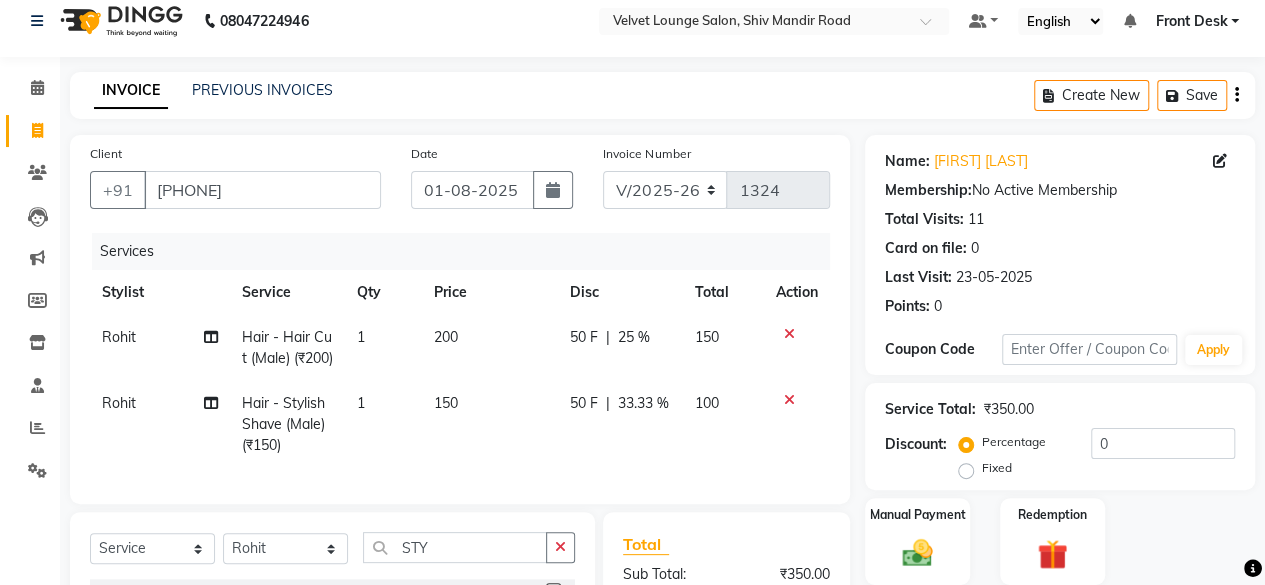 click on "Client +91 [PHONE] Date [DATE] Invoice Number V/[YEAR] V/[YEAR]-[YEAR] [NUMBER] Services Stylist Service Qty Price Disc Total Action [FIRST] Hair - Hair Cut (Male) (₹[PRICE]) 1 [PRICE] [PRICE] F | 25 % [PRICE] [FIRST] Hair - Stylish Shave (Male) (₹[PRICE]) 1 [PRICE] [PRICE] F | 33.33 % [PRICE]" 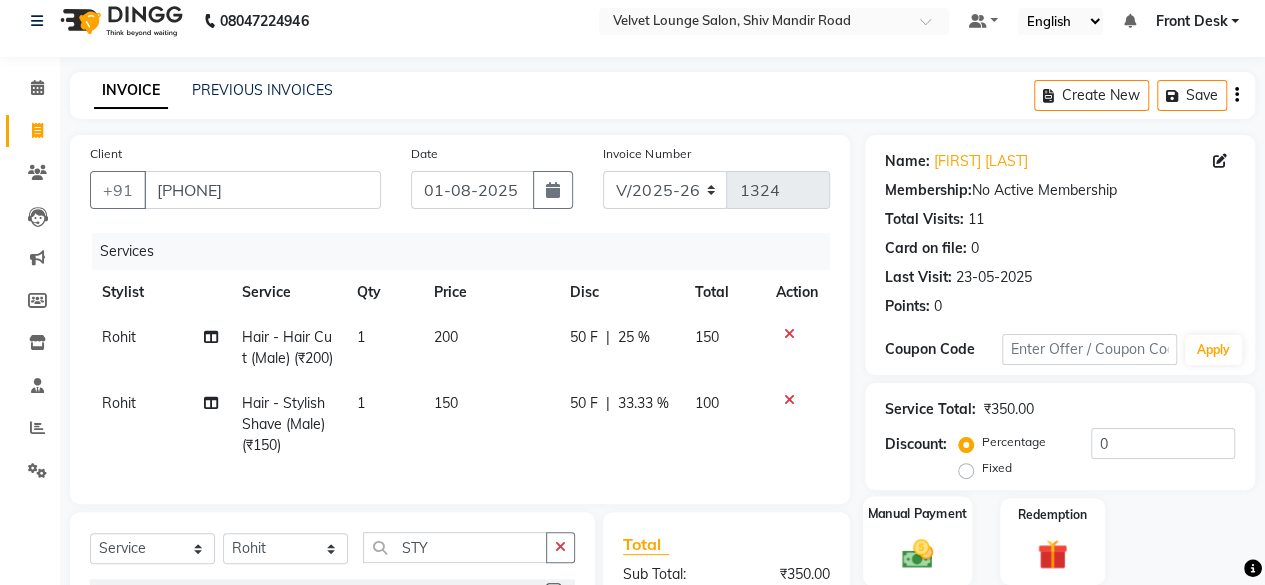 click on "Manual Payment" 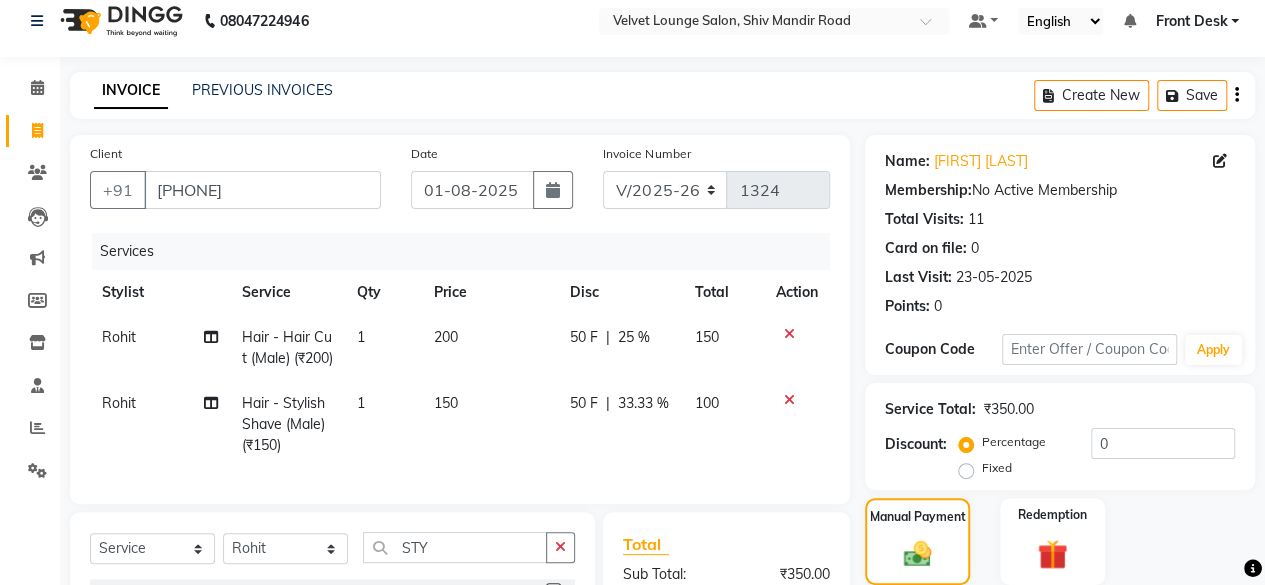 scroll, scrollTop: 258, scrollLeft: 0, axis: vertical 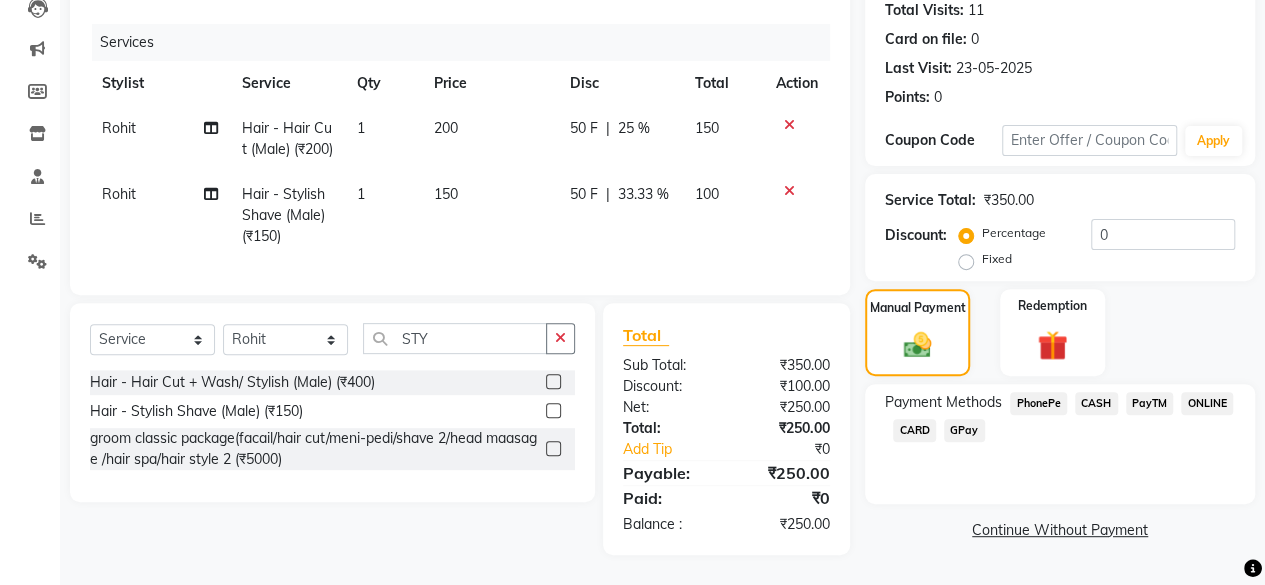 click on "CASH" 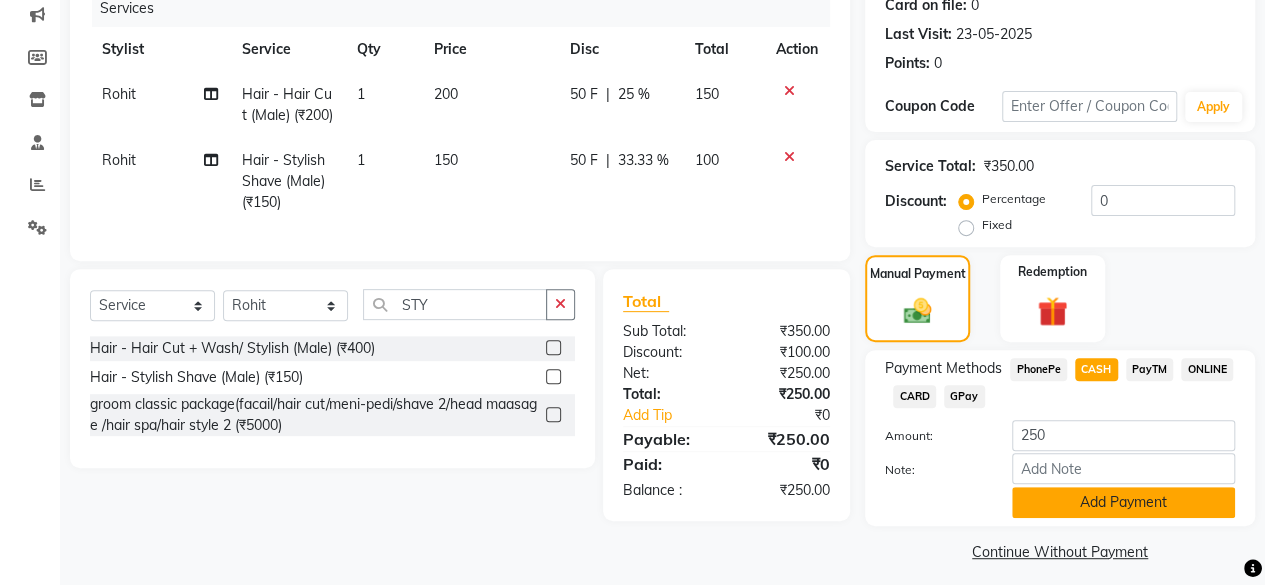 click on "Add Payment" 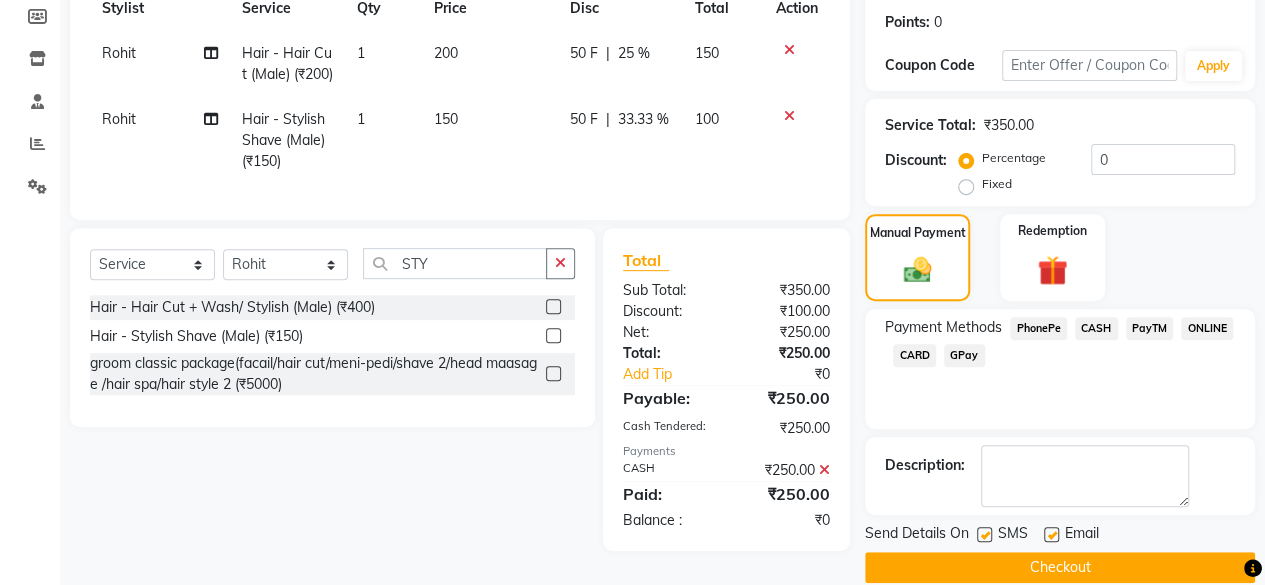 scroll, scrollTop: 329, scrollLeft: 0, axis: vertical 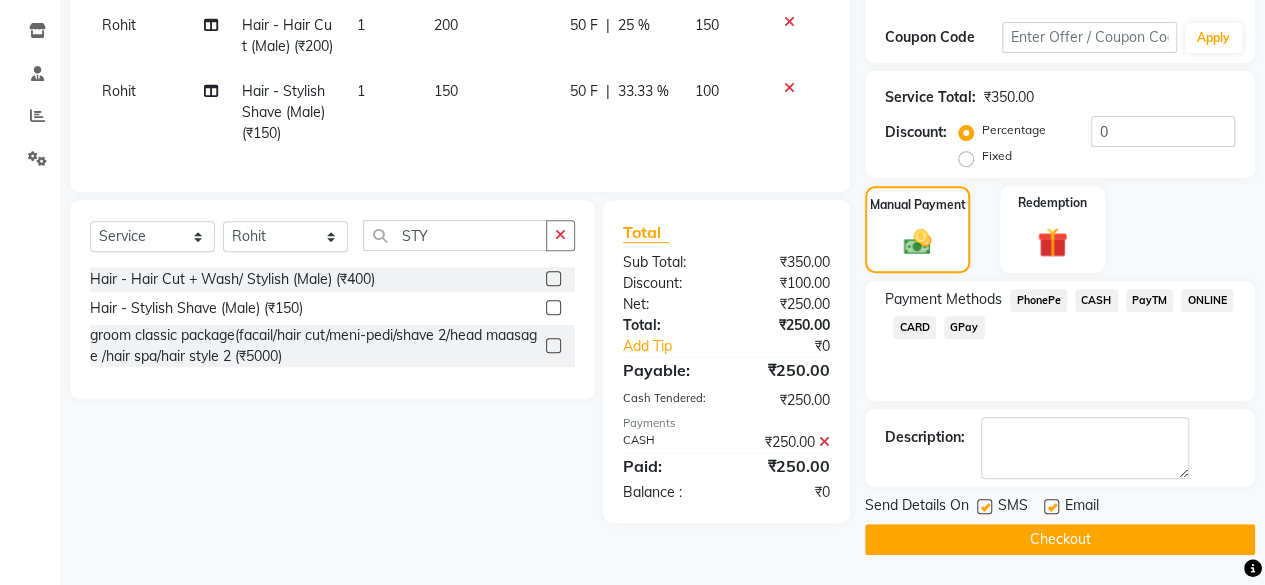 click on "Checkout" 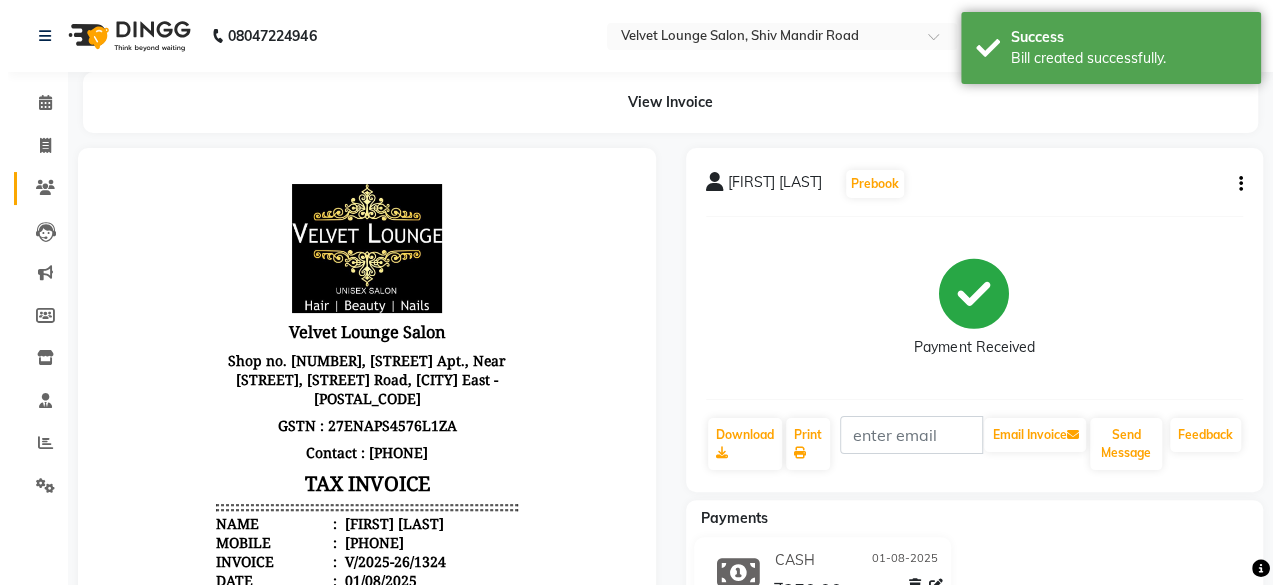 scroll, scrollTop: 0, scrollLeft: 0, axis: both 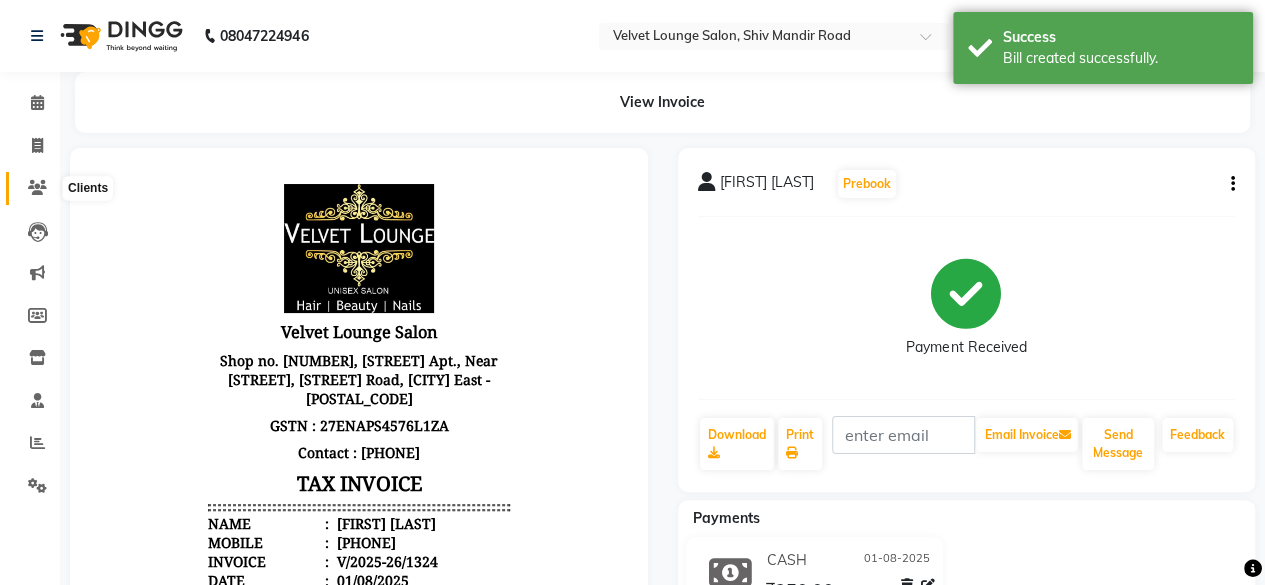 click 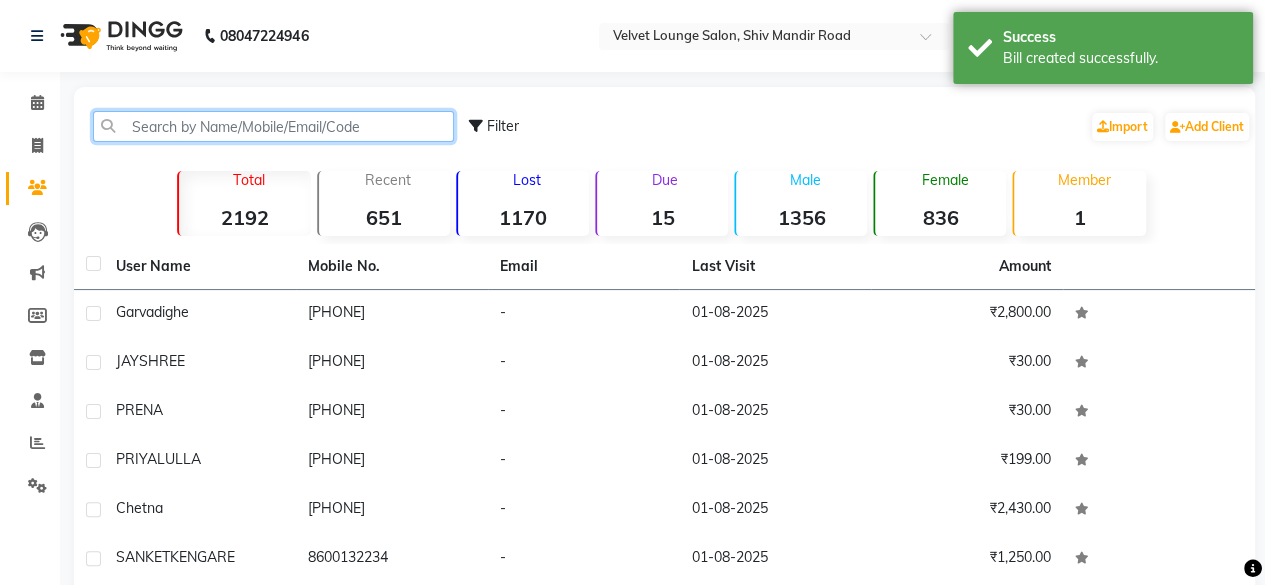 click 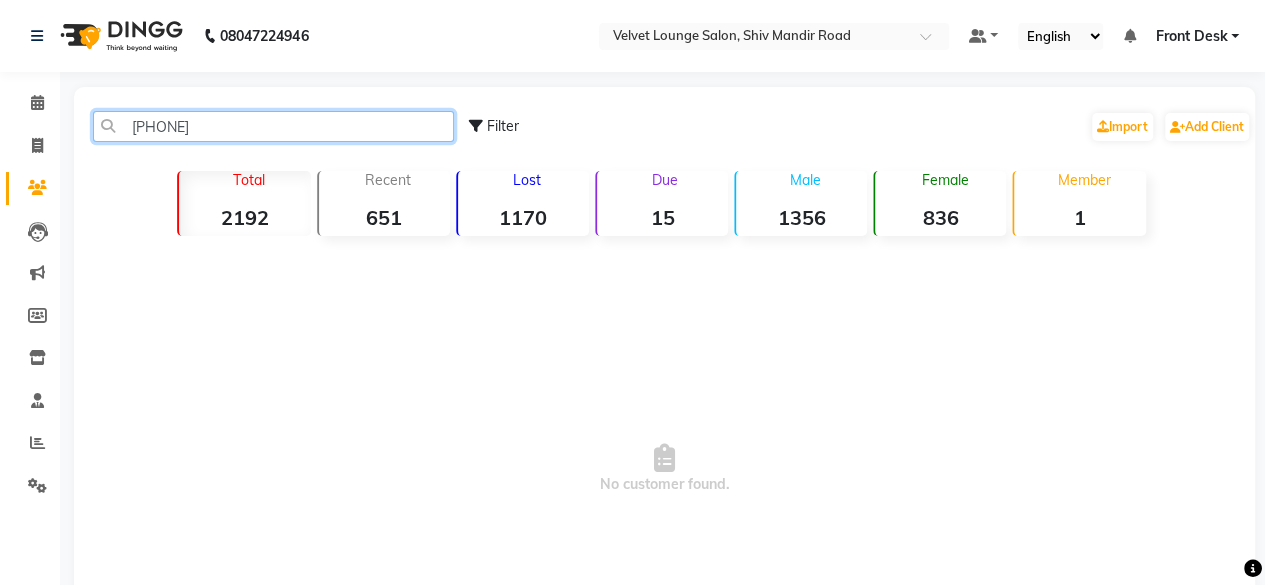 click on "[PHONE]" 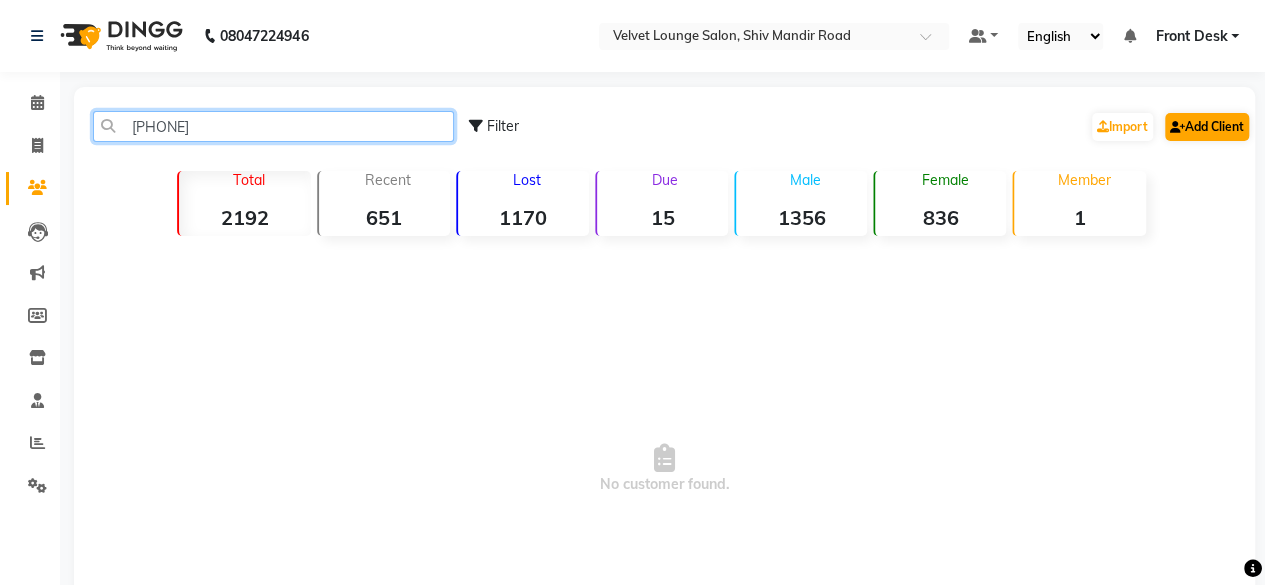 type on "[PHONE]" 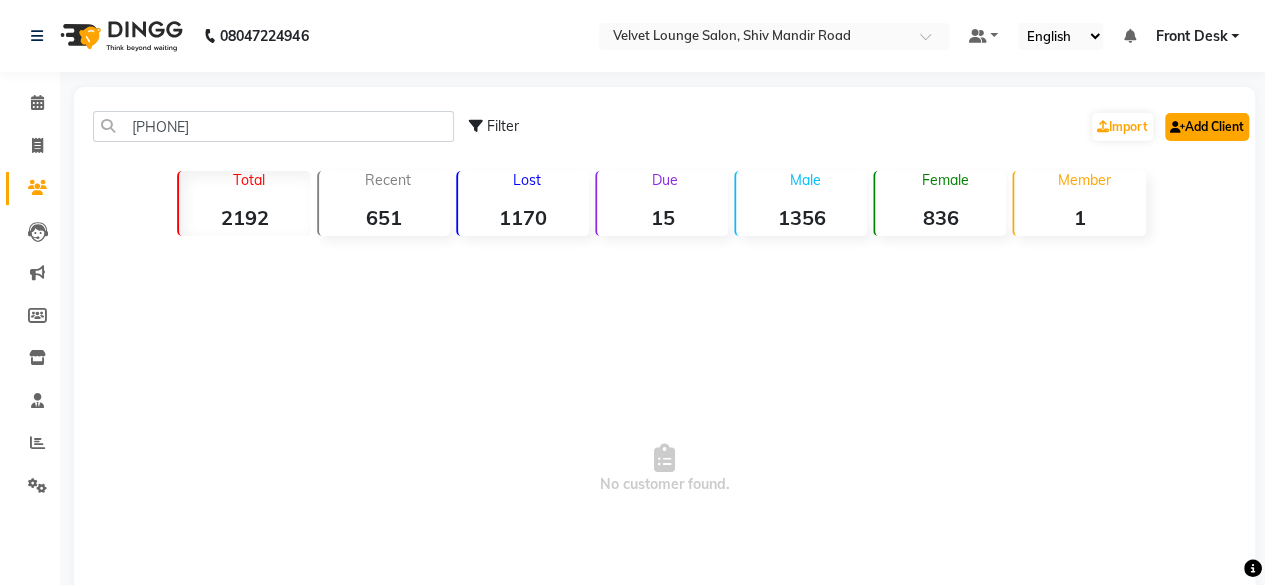 click on "Add Client" 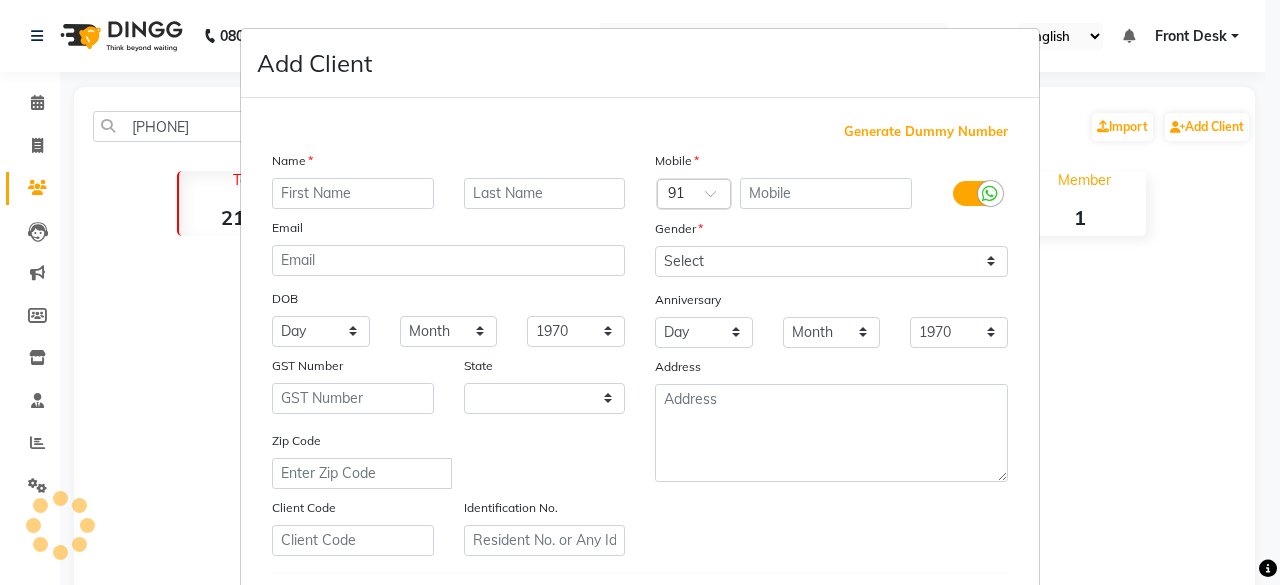 select on "22" 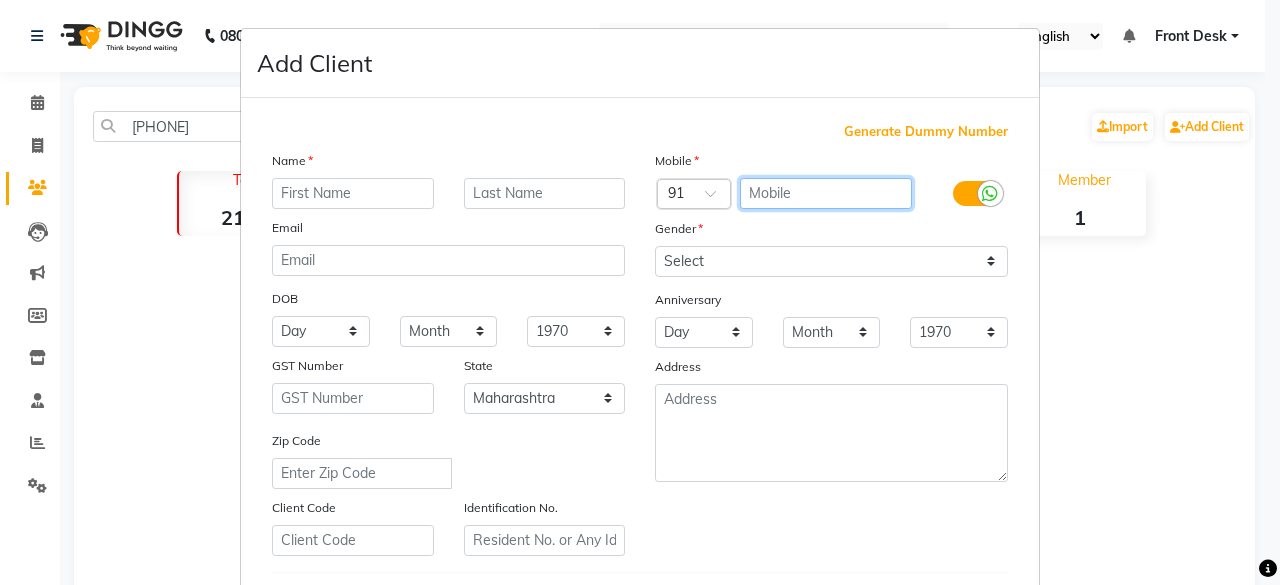 click at bounding box center (826, 193) 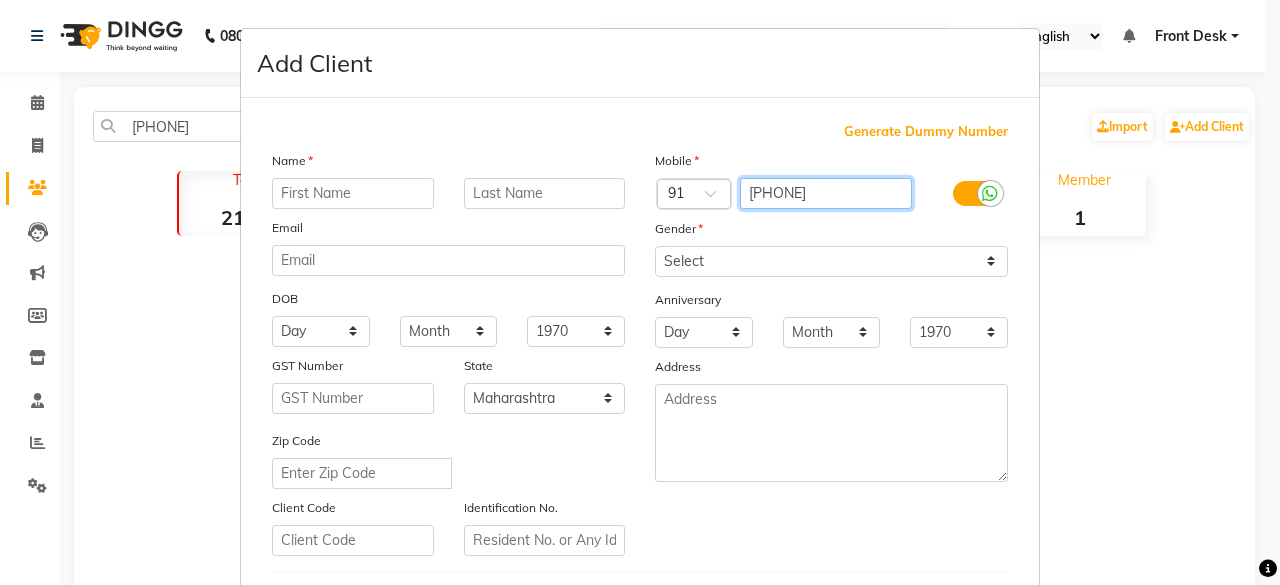 click on "[PHONE]" at bounding box center [826, 193] 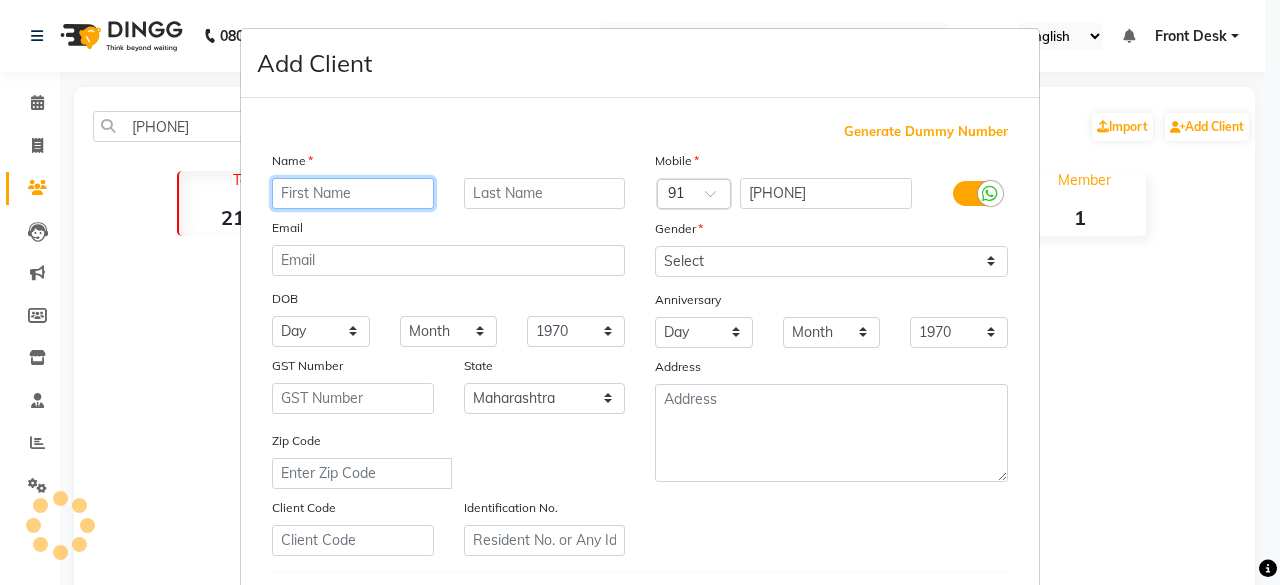 click at bounding box center [353, 193] 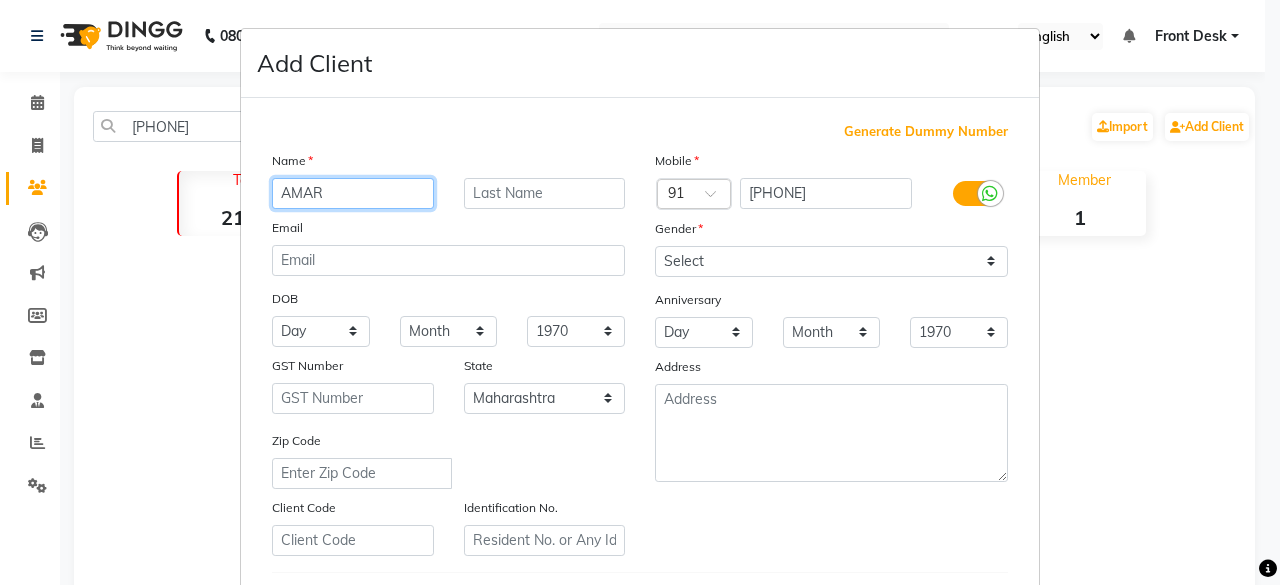 type on "AMAR" 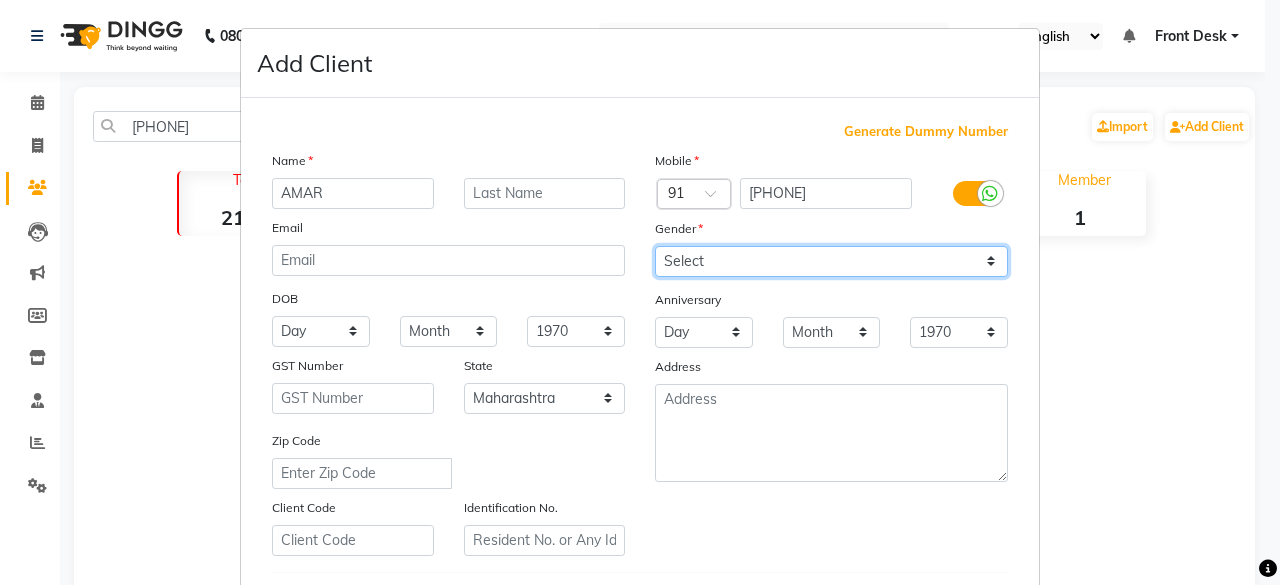 click on "Select Male Female Other Prefer Not To Say" at bounding box center (831, 261) 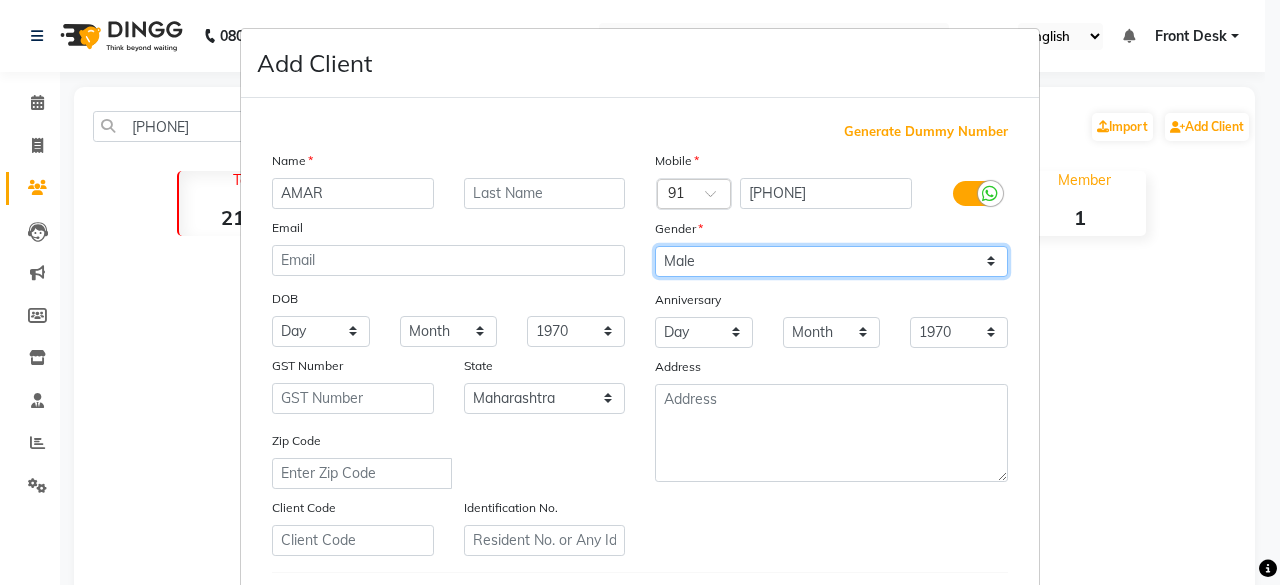 click on "Select Male Female Other Prefer Not To Say" at bounding box center [831, 261] 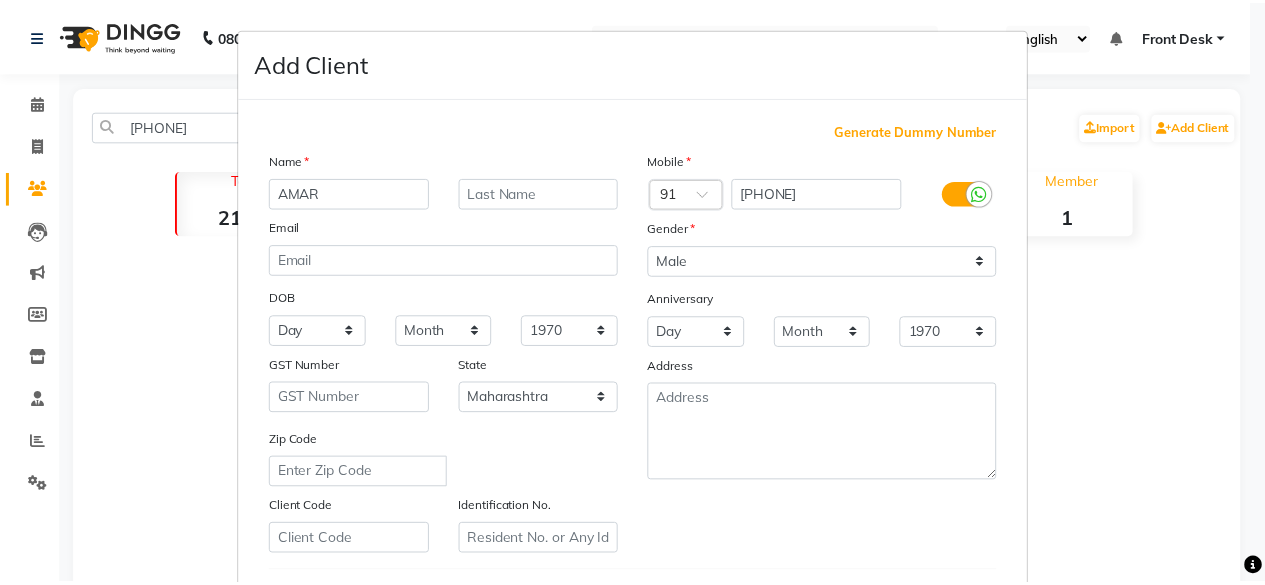 scroll, scrollTop: 334, scrollLeft: 0, axis: vertical 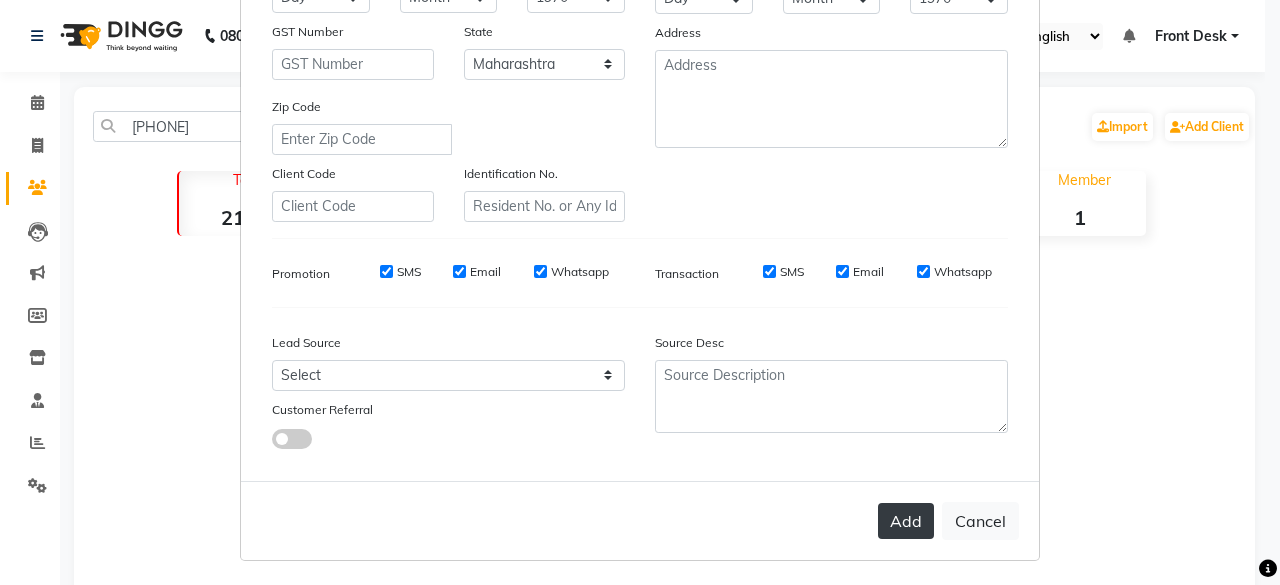 click on "Add" at bounding box center [906, 521] 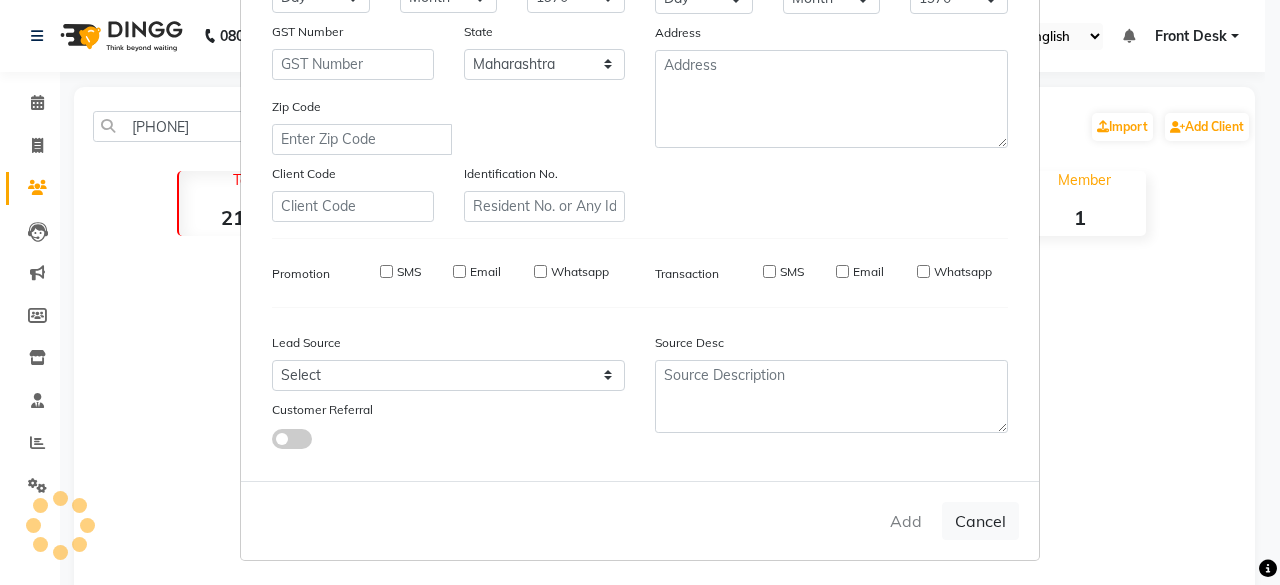 type 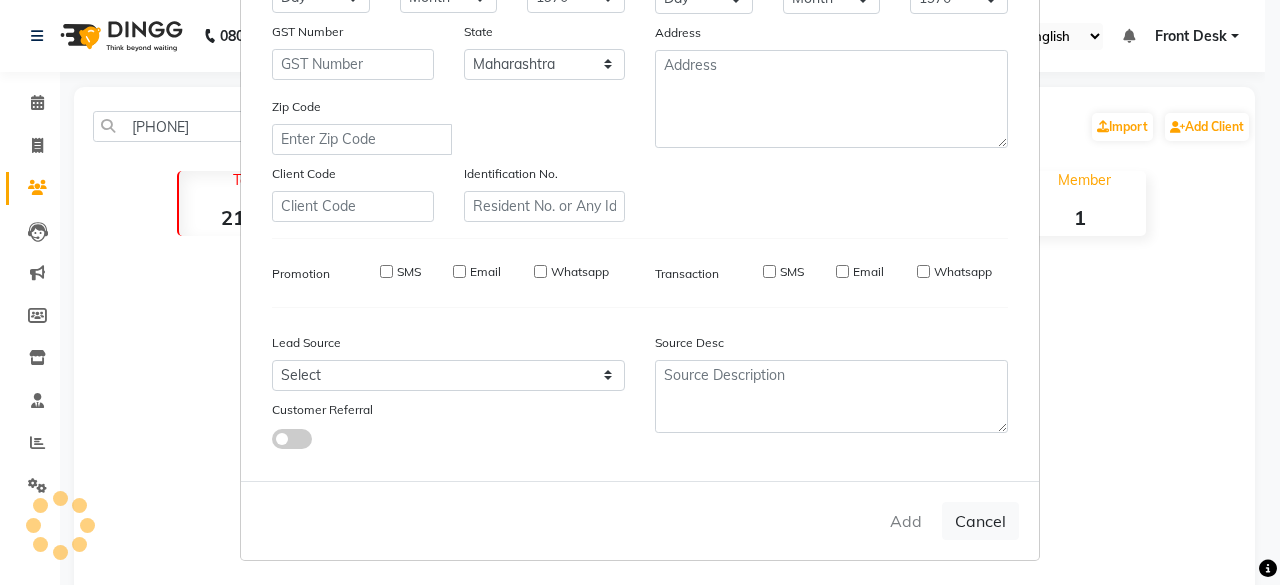 checkbox on "false" 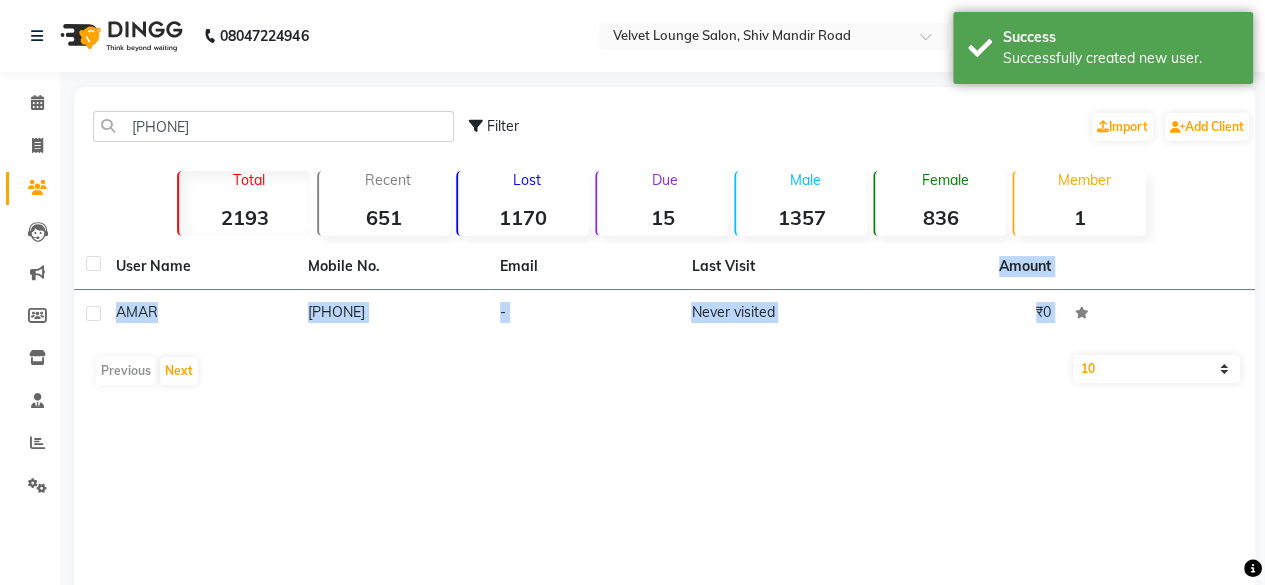 drag, startPoint x: 866, startPoint y: 345, endPoint x: 846, endPoint y: 274, distance: 73.76314 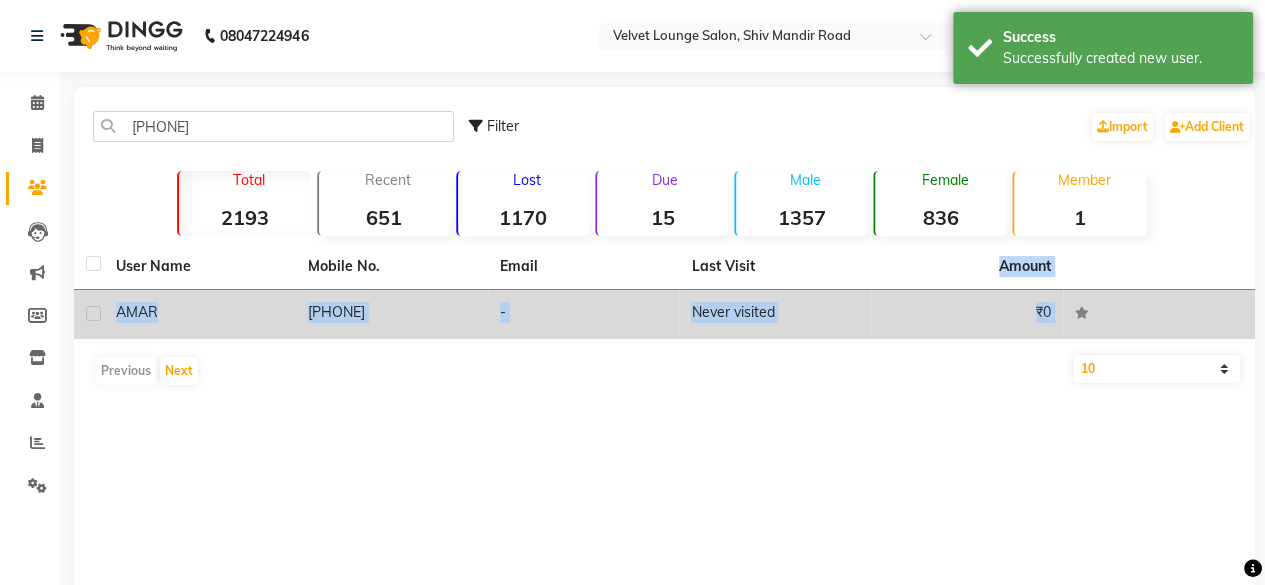 click on "Never visited" 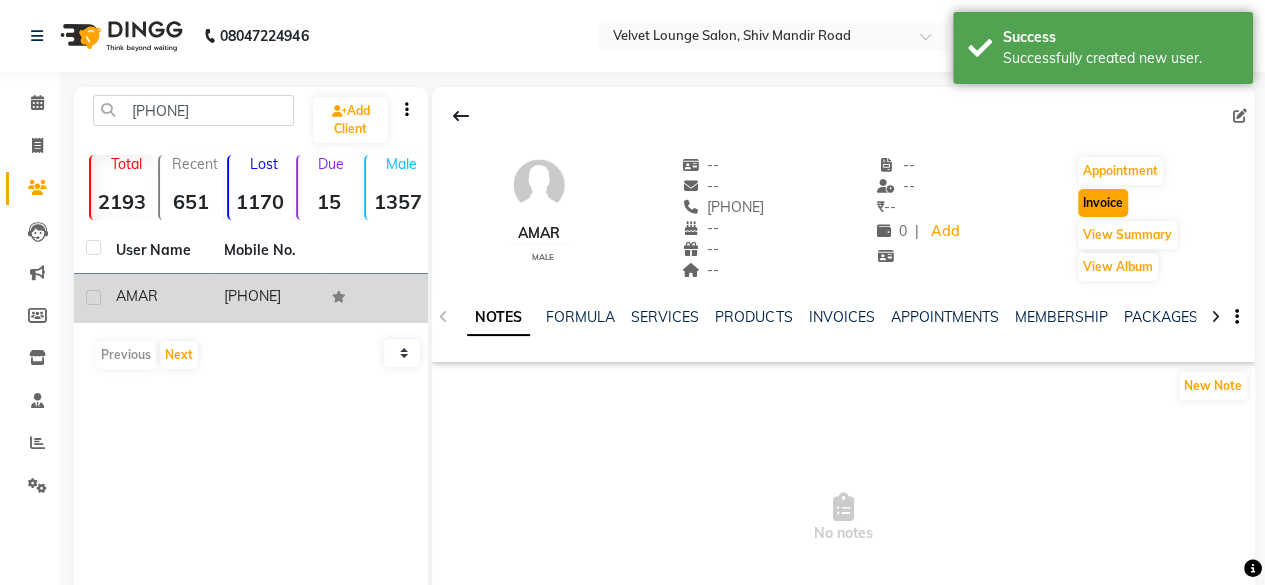 click on "Invoice" 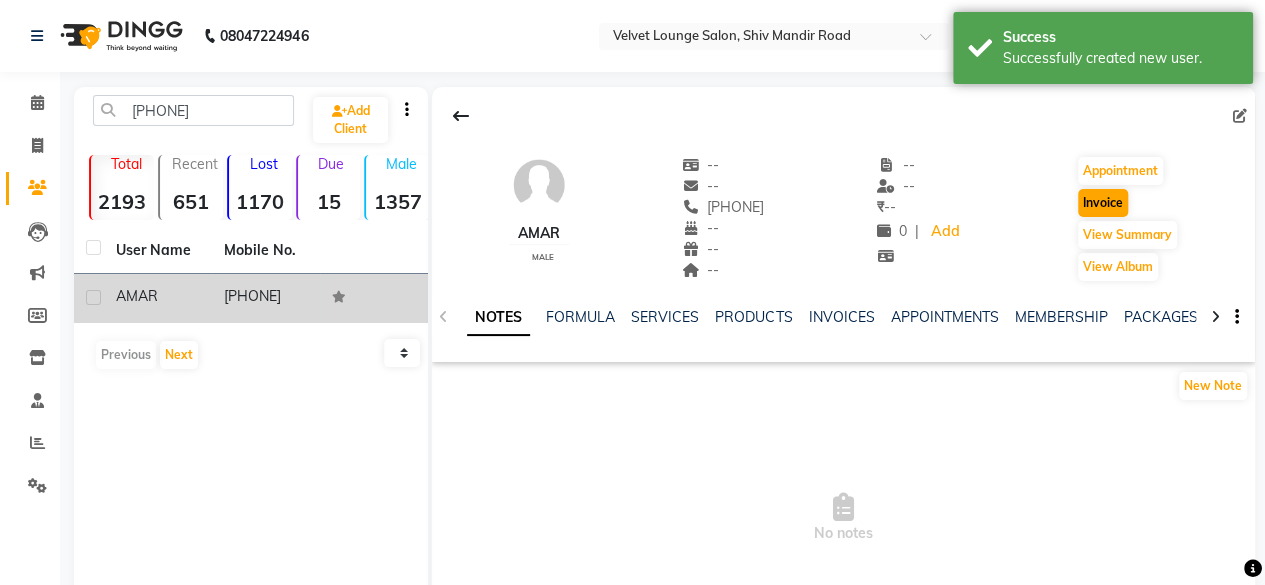 select on "service" 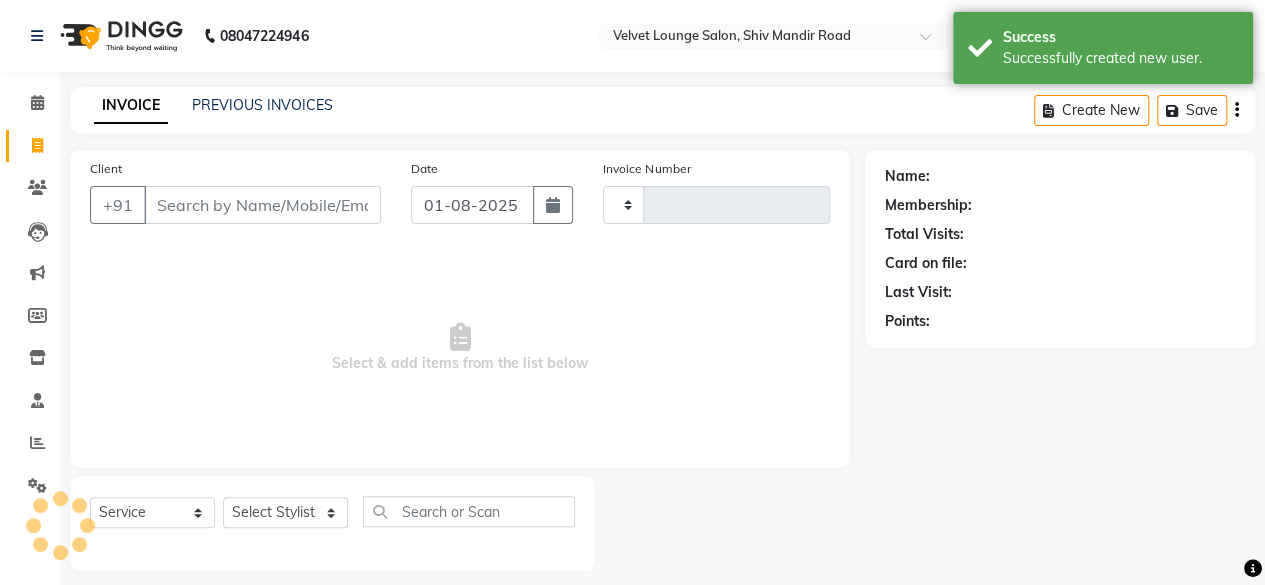 type on "1325" 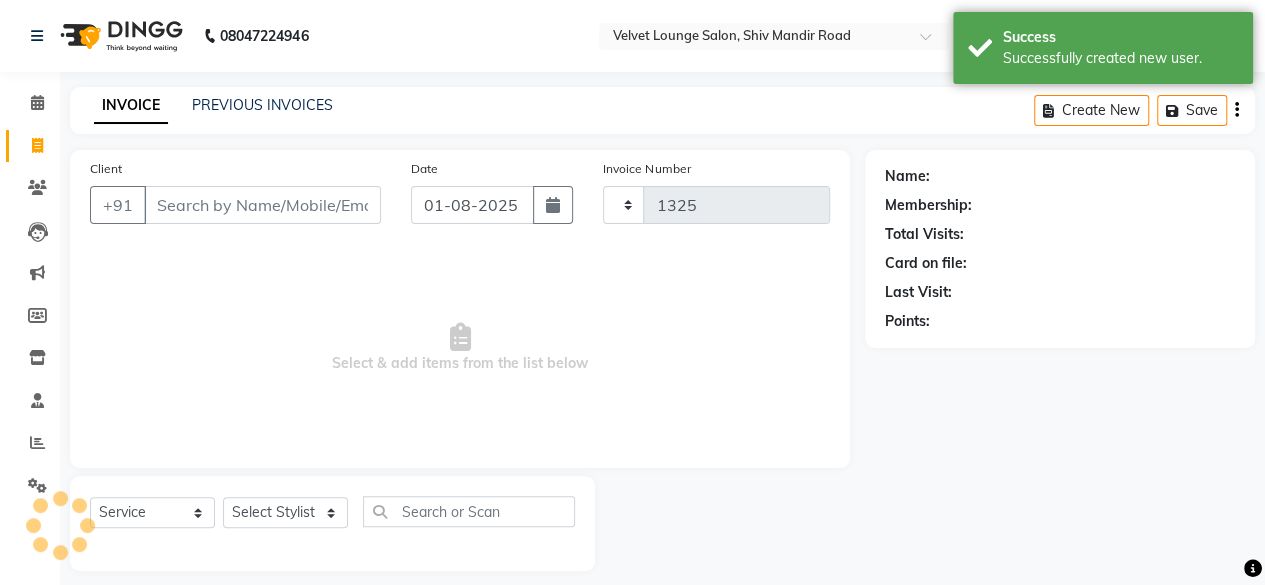 scroll, scrollTop: 15, scrollLeft: 0, axis: vertical 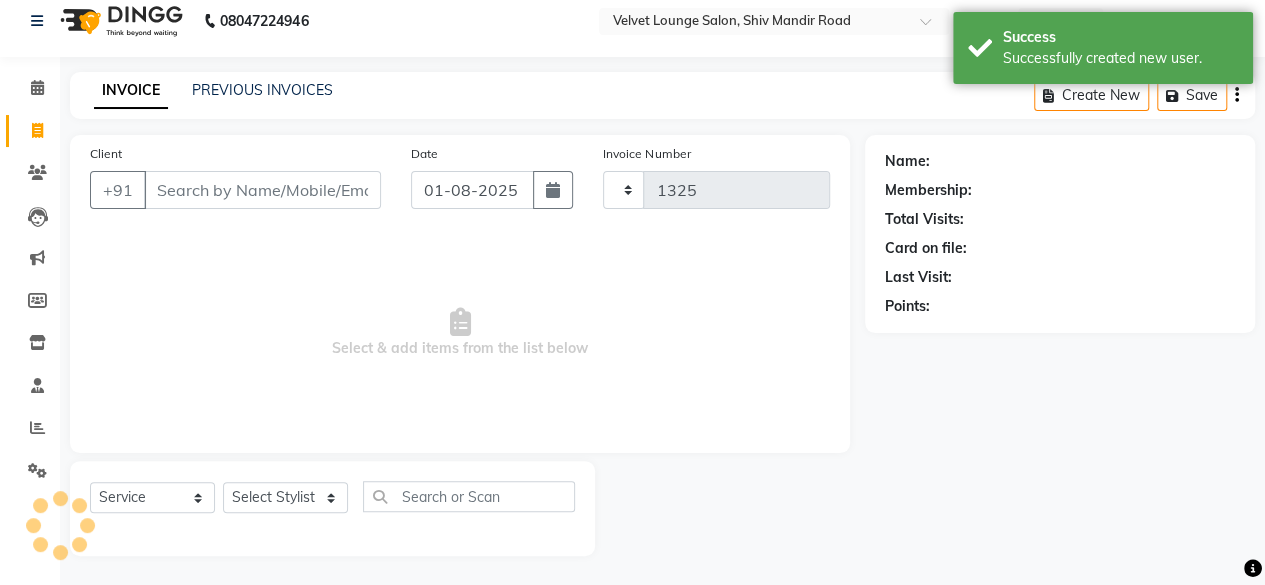 select on "5962" 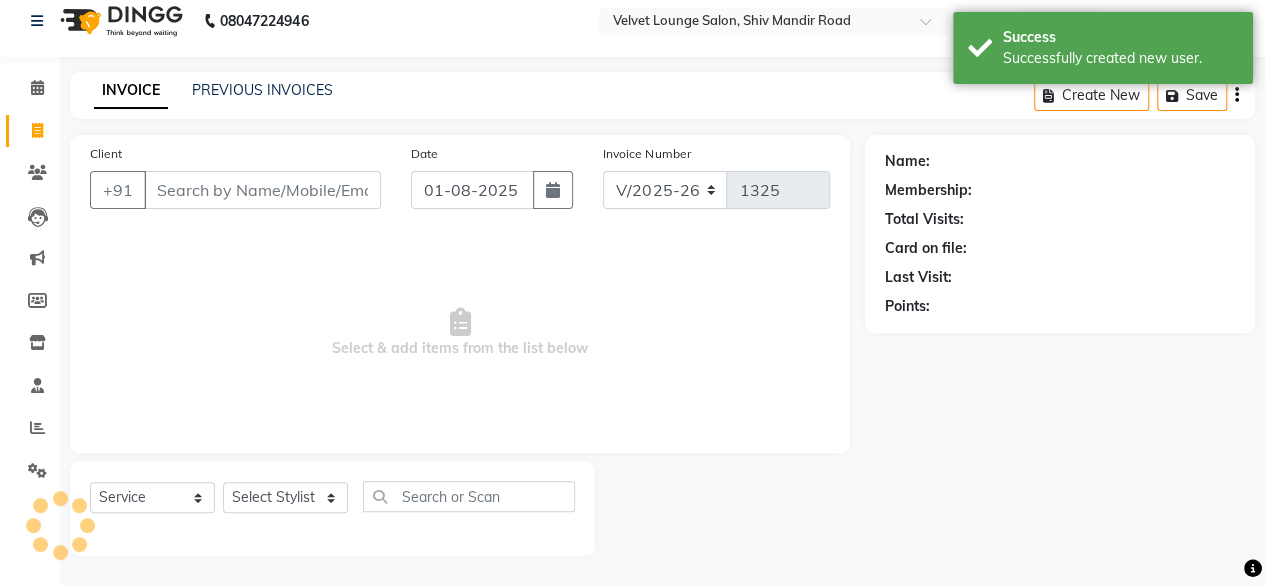 type on "[PHONE]" 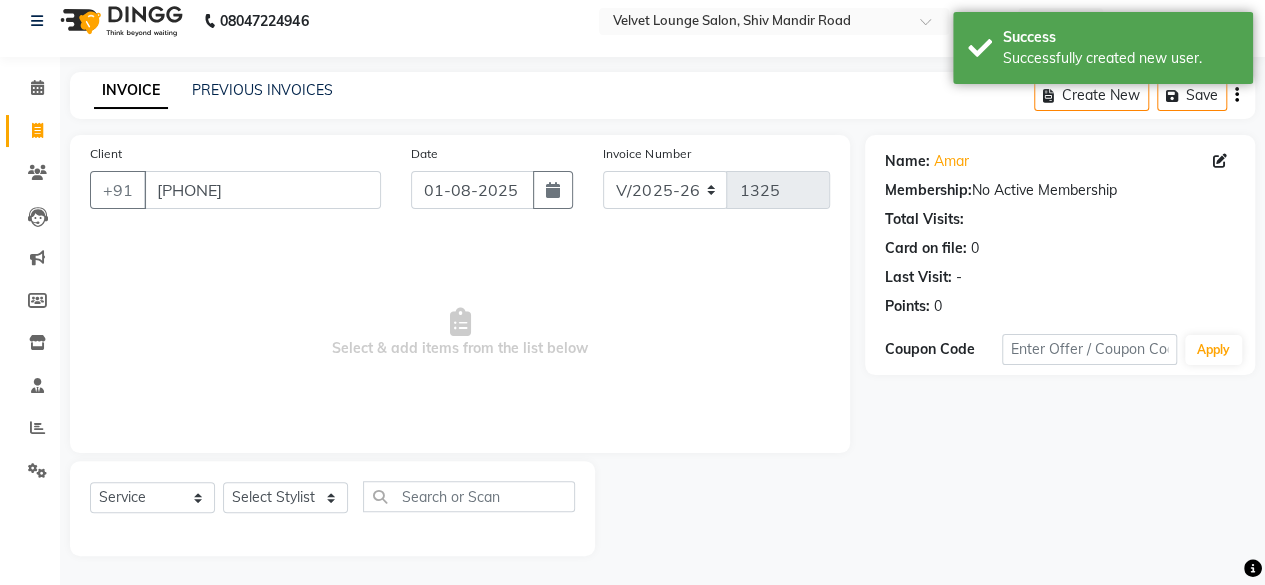click on "Name: [FIRST] Membership: No Active Membership Total Visits: Card on file: 0 Points: 0" 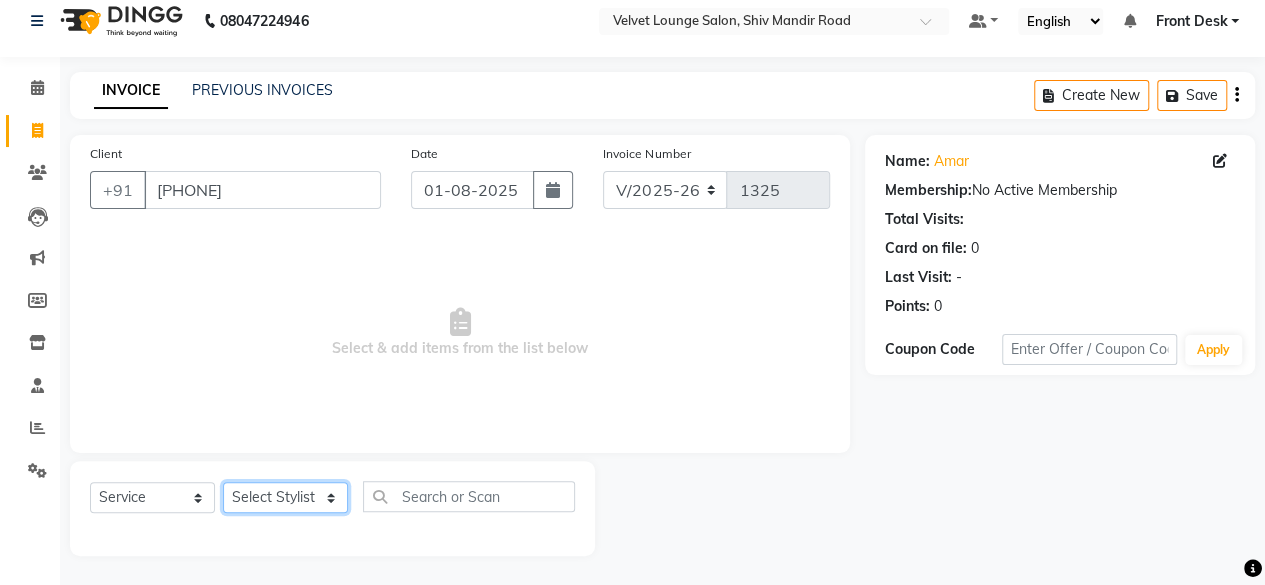 click on "Select Stylist [FIRST] [LAST] [FIRST] [FIRST] [FIRST] [FIRST] [FIRST] [FIRST] [FIRST] [FIRST] [FIRST] [FIRST] [FIRST] [FIRST] [FIRST] [FIRST] [FIRST]" 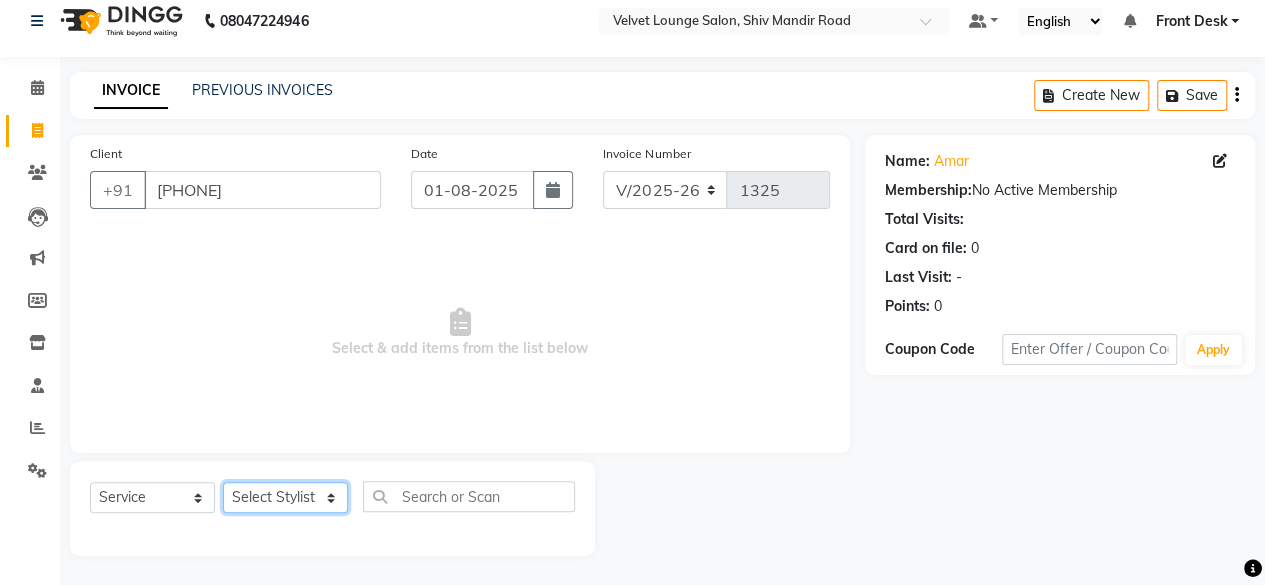select on "42846" 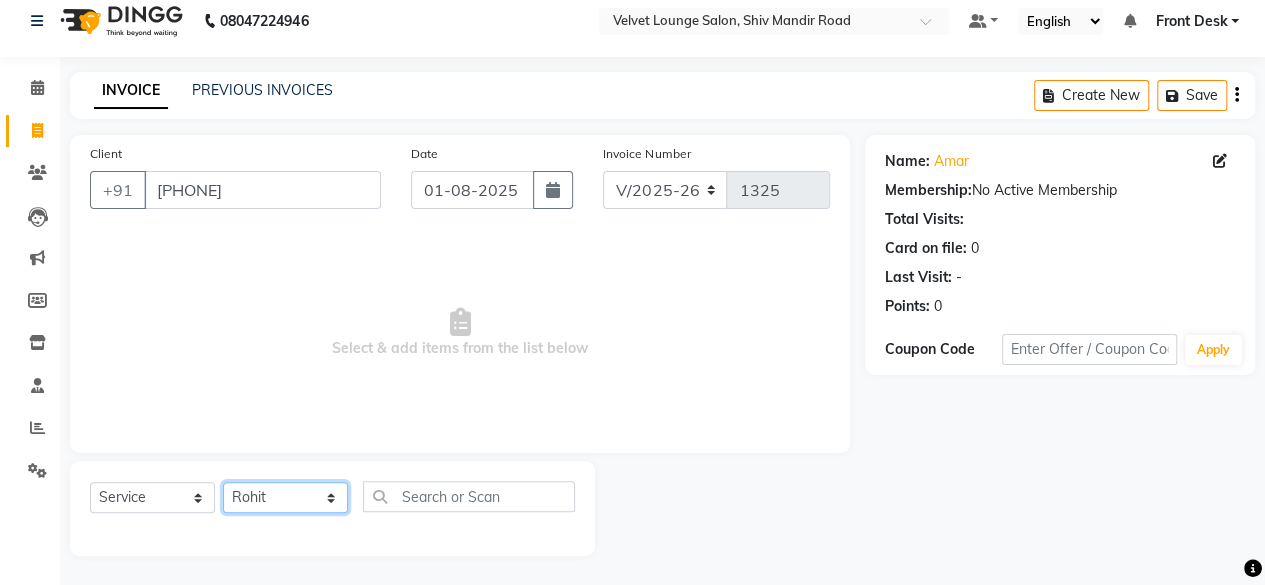 click on "Select Stylist [FIRST] [LAST] [FIRST] [FIRST] [FIRST] [FIRST] [FIRST] [FIRST] [FIRST] [FIRST] [FIRST] [FIRST] [FIRST] [FIRST] [FIRST] [FIRST] [FIRST]" 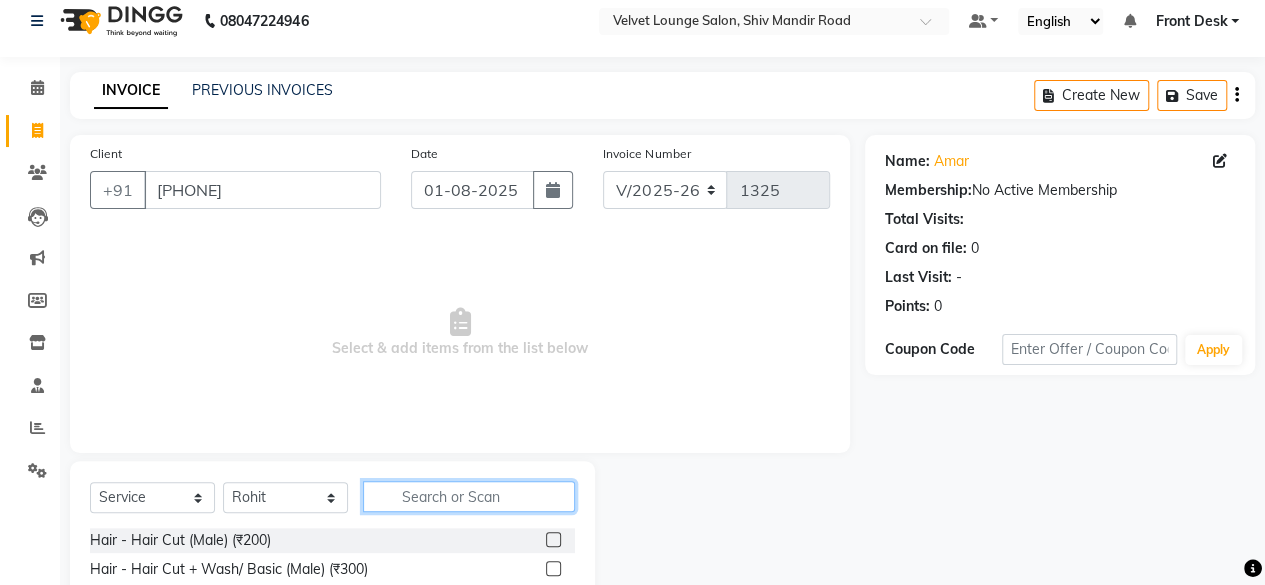 click 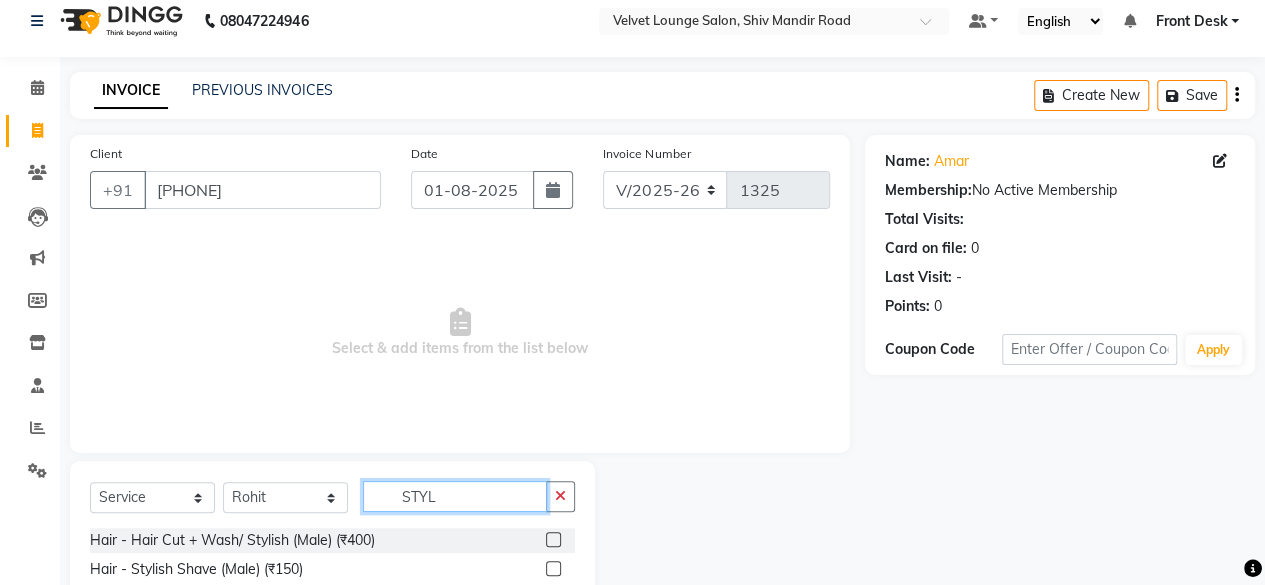 type on "STYL" 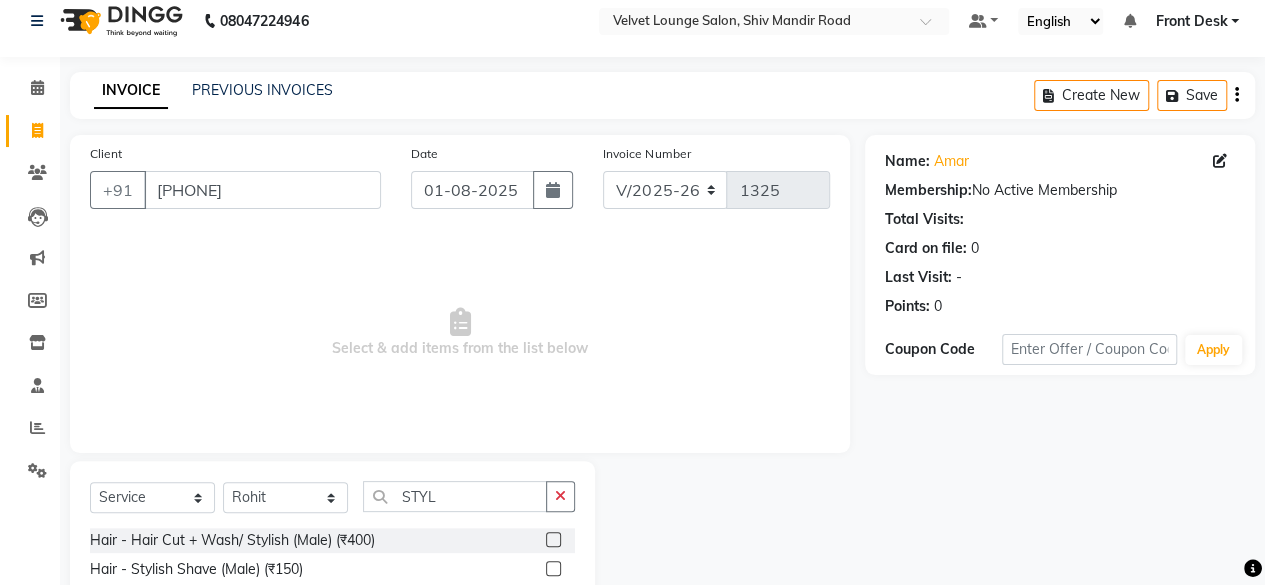click 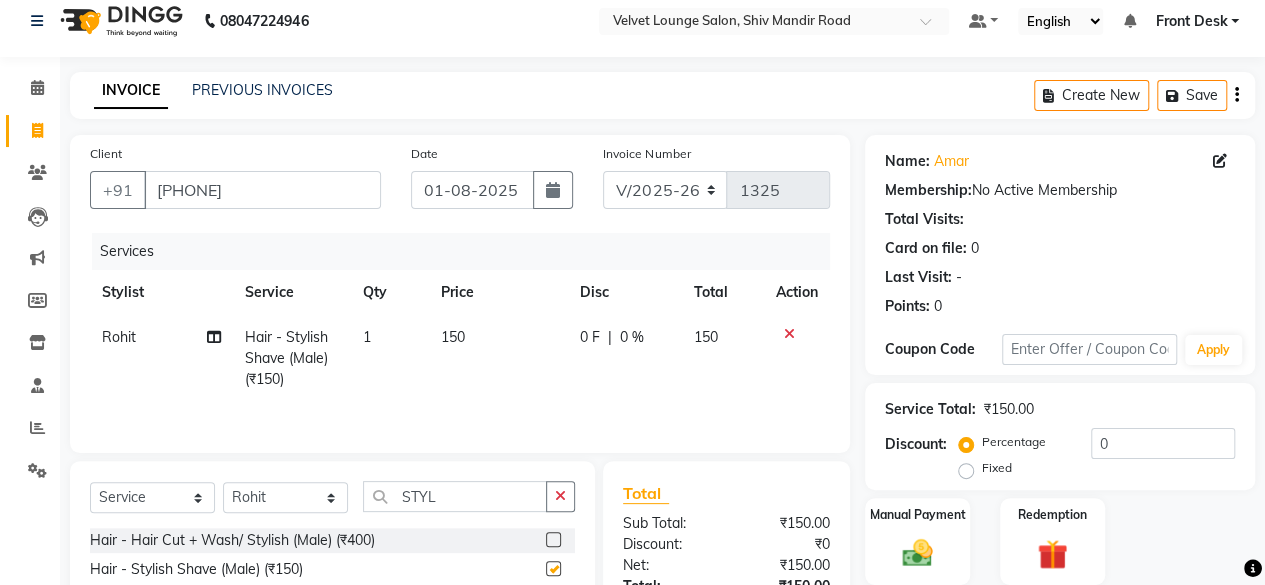 checkbox on "false" 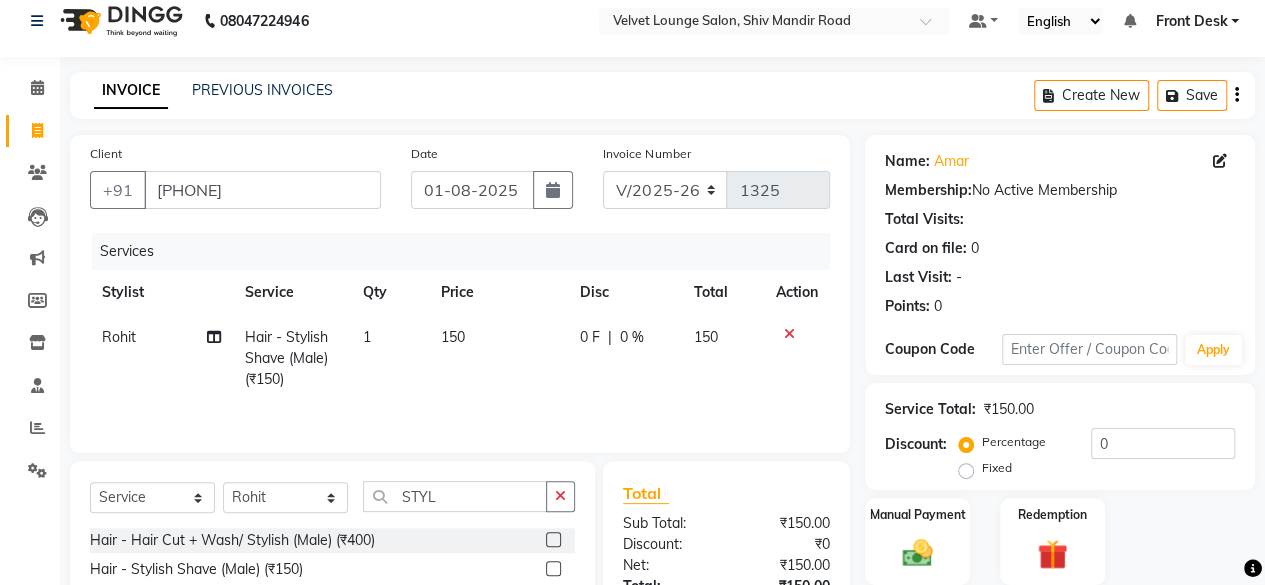 click on "0 F" 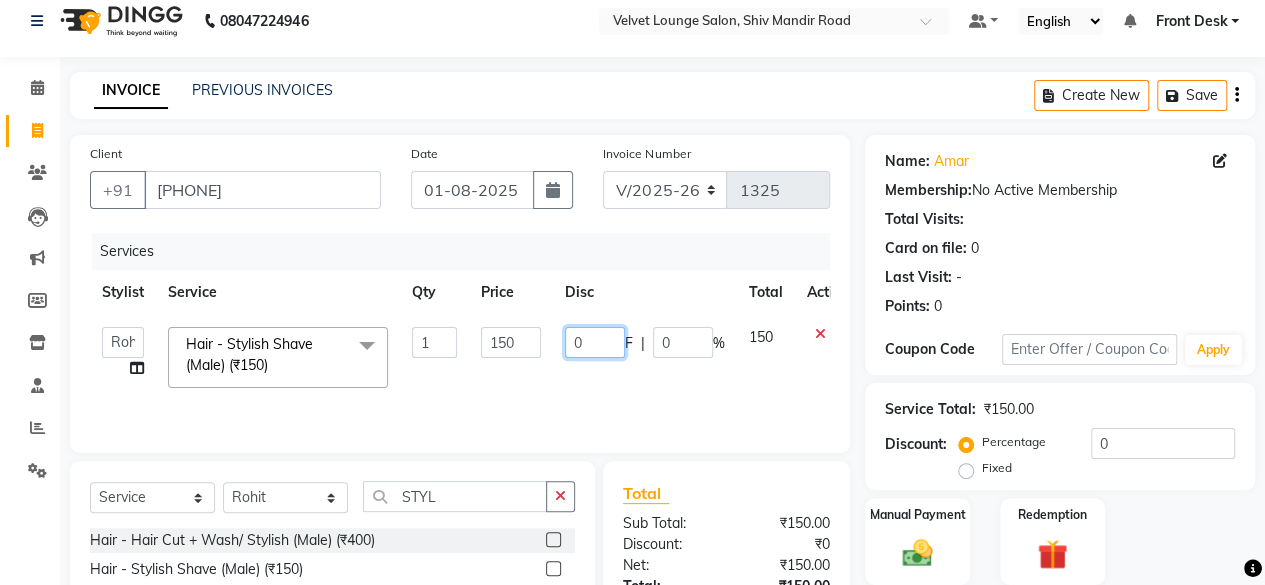 click on "0" 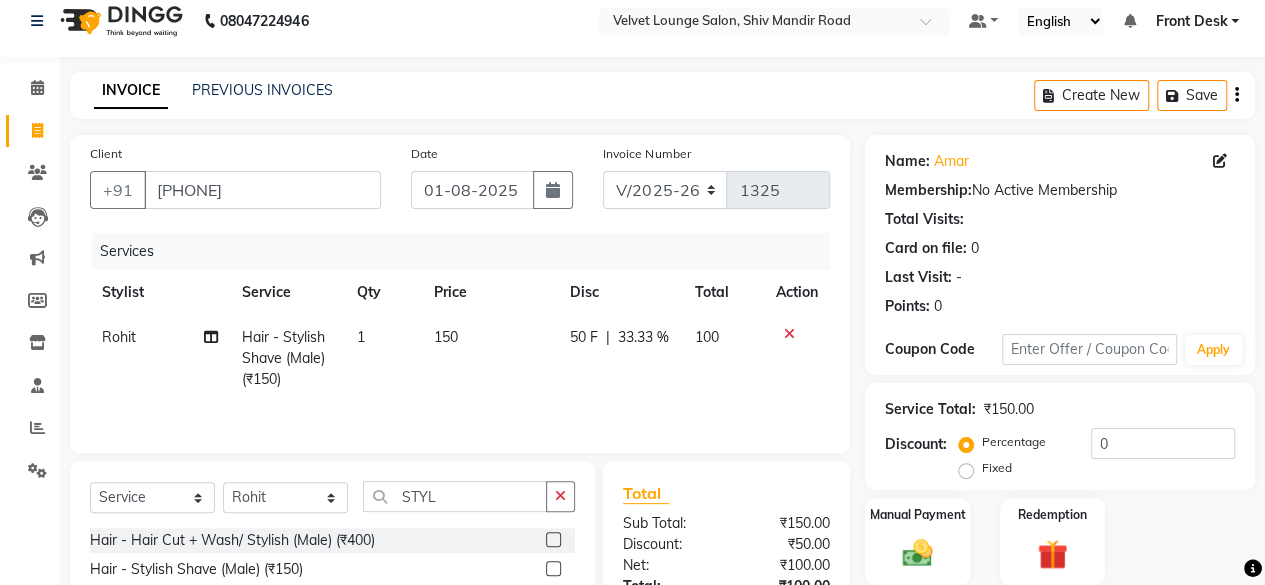 click on "Client +91 [PHONE] Date [DATE] Invoice Number V/[YEAR] V/[YEAR]-[YEAR] [NUMBER] Services Stylist Service Qty Price Disc Total Action [FIRST] Hair - Stylish Shave (Male) (₹[PRICE]) 1 [PRICE] [PRICE] F | 33.33 % [PRICE]" 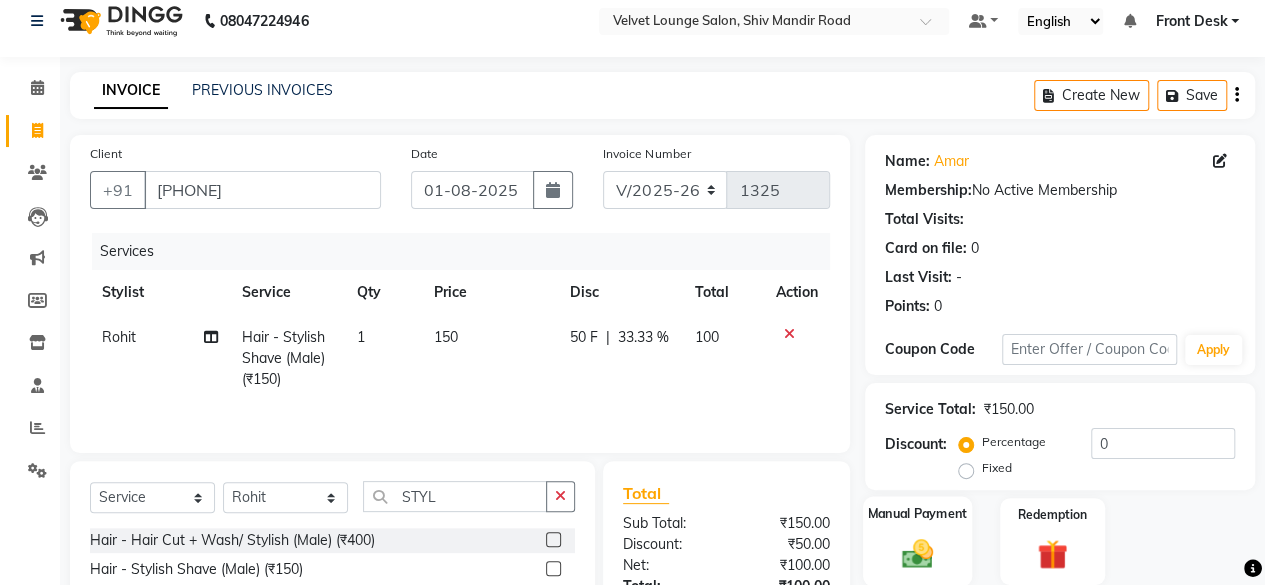 click on "Manual Payment" 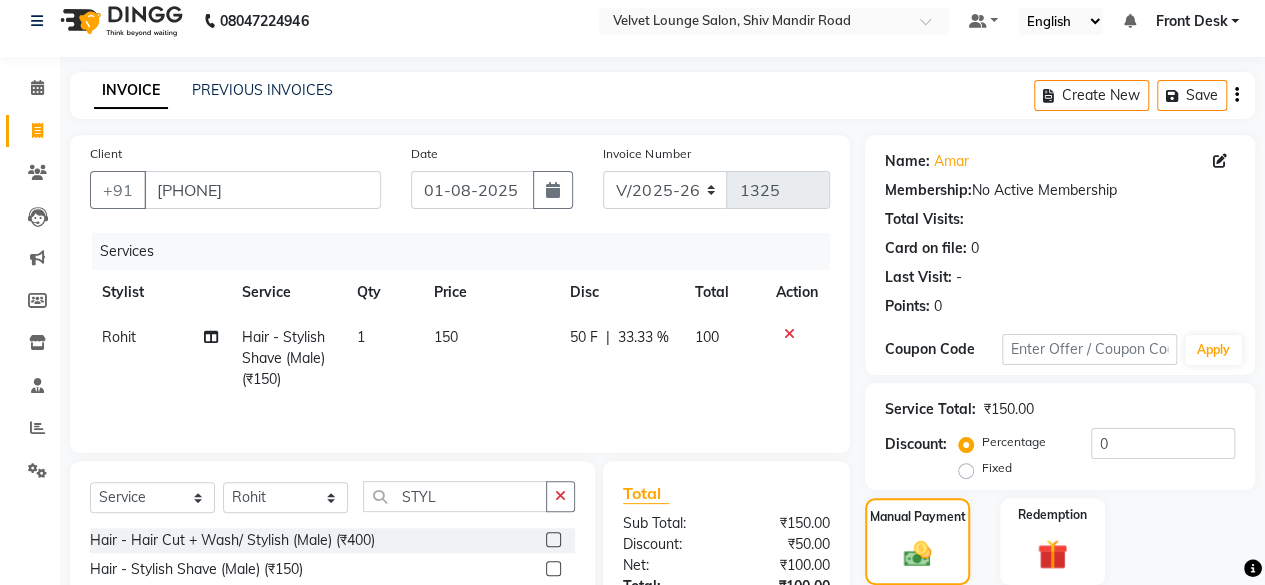 scroll, scrollTop: 213, scrollLeft: 0, axis: vertical 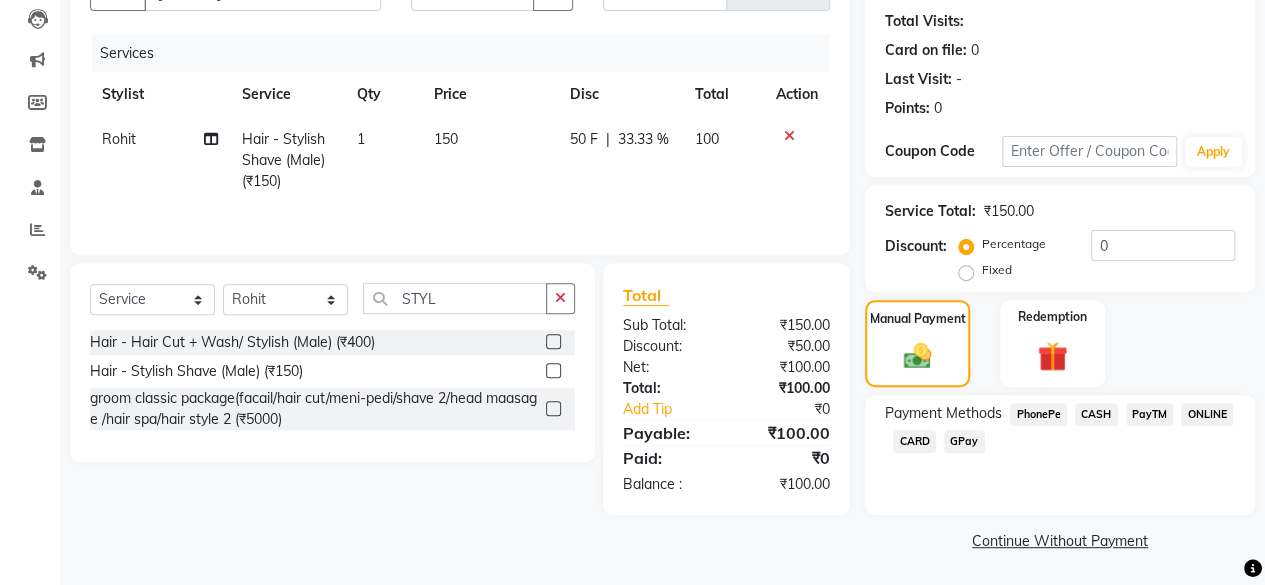 click on "CASH" 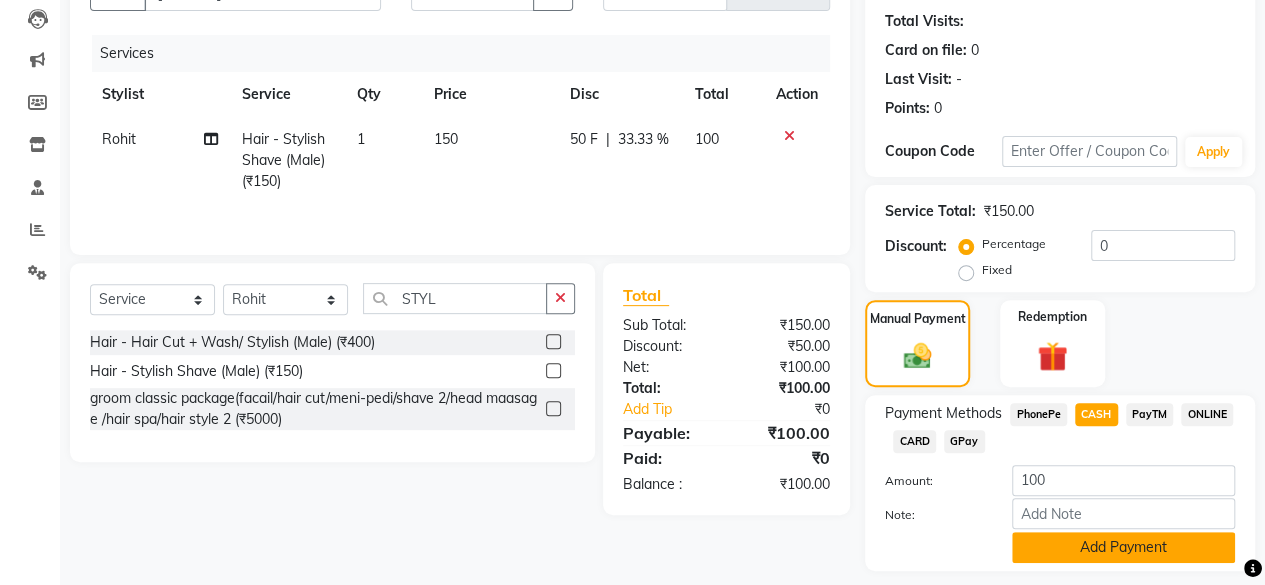 click on "Add Payment" 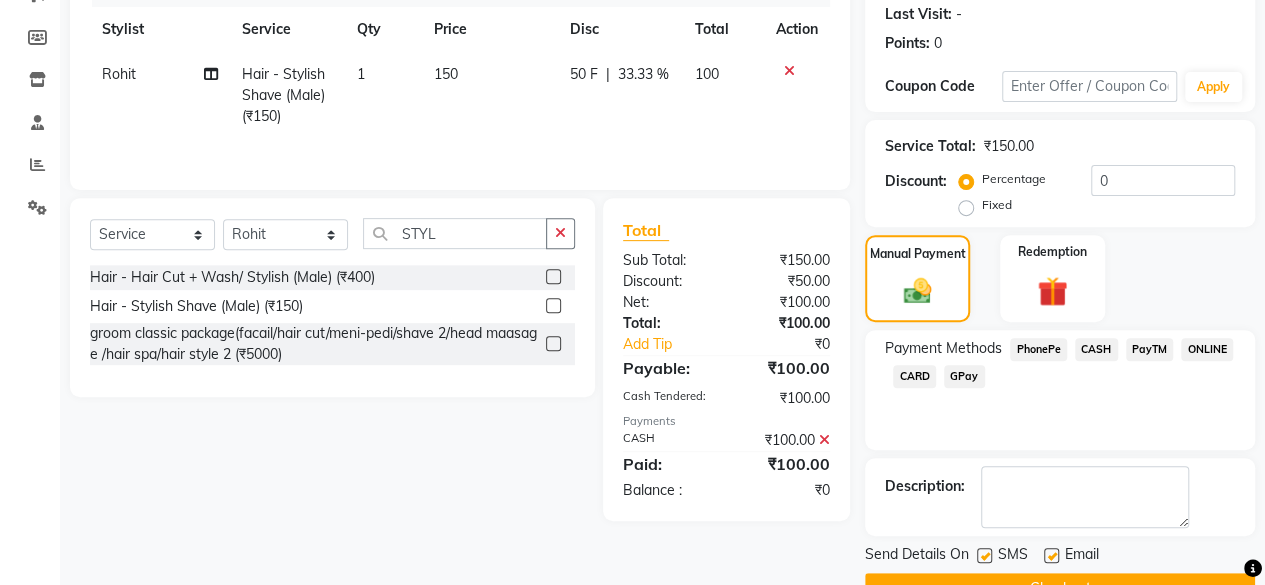 scroll, scrollTop: 324, scrollLeft: 0, axis: vertical 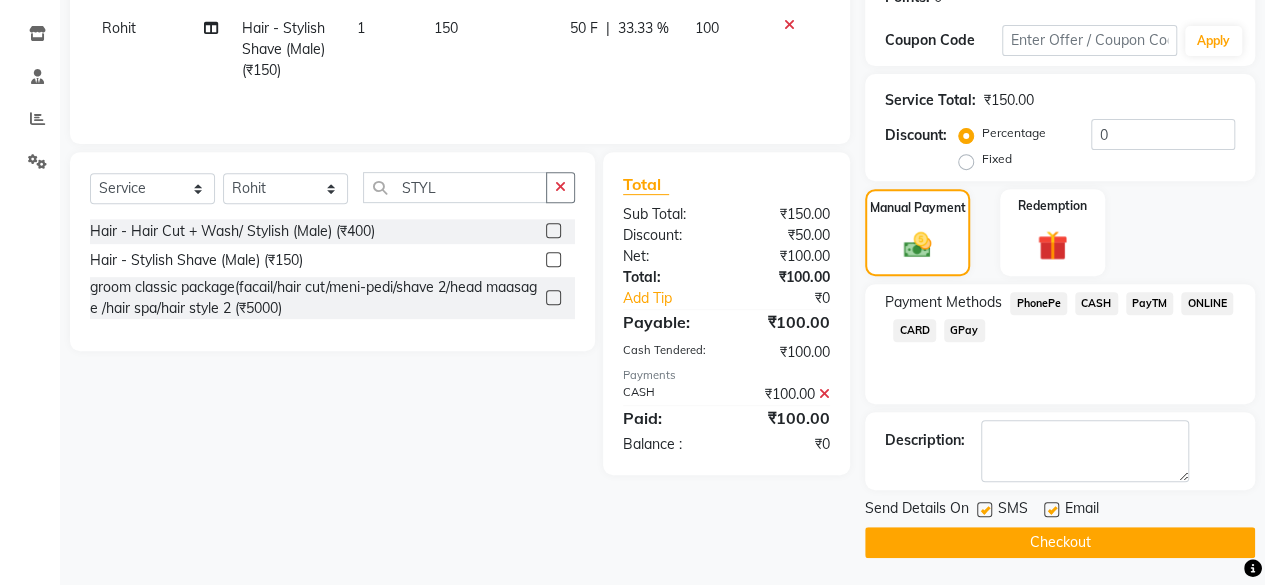 click on "Checkout" 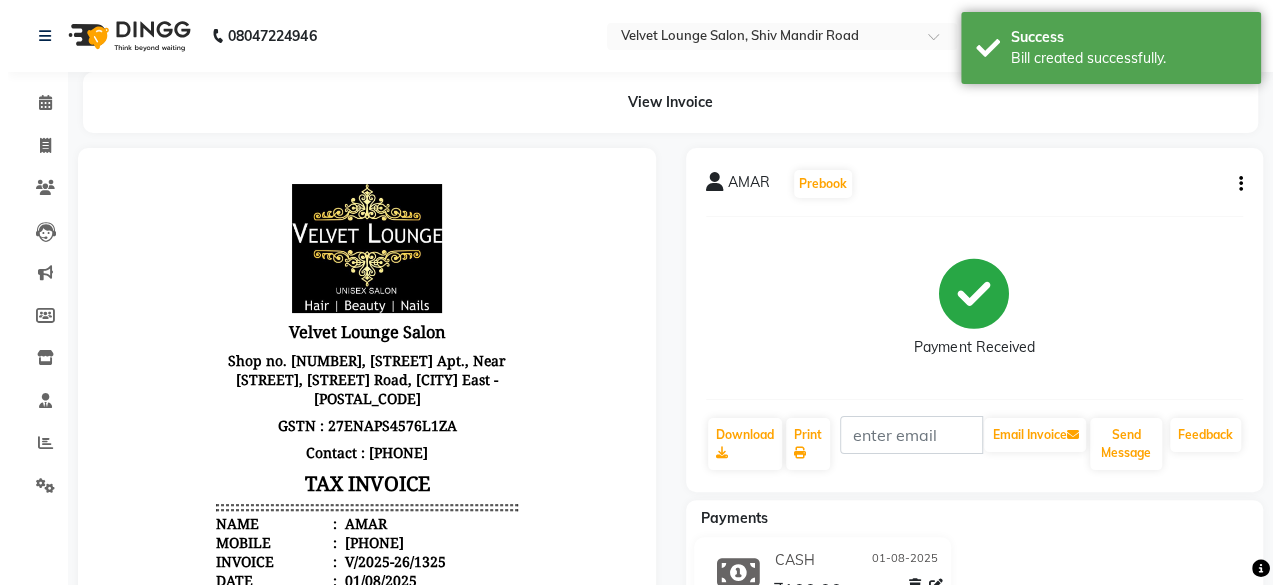 scroll, scrollTop: 0, scrollLeft: 0, axis: both 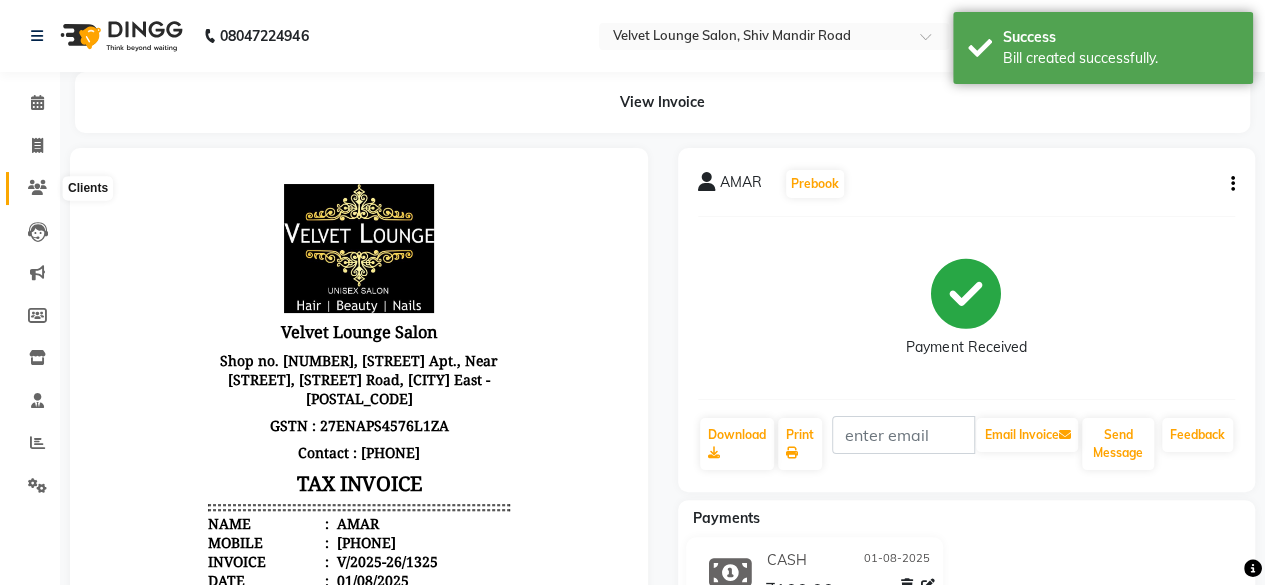 click 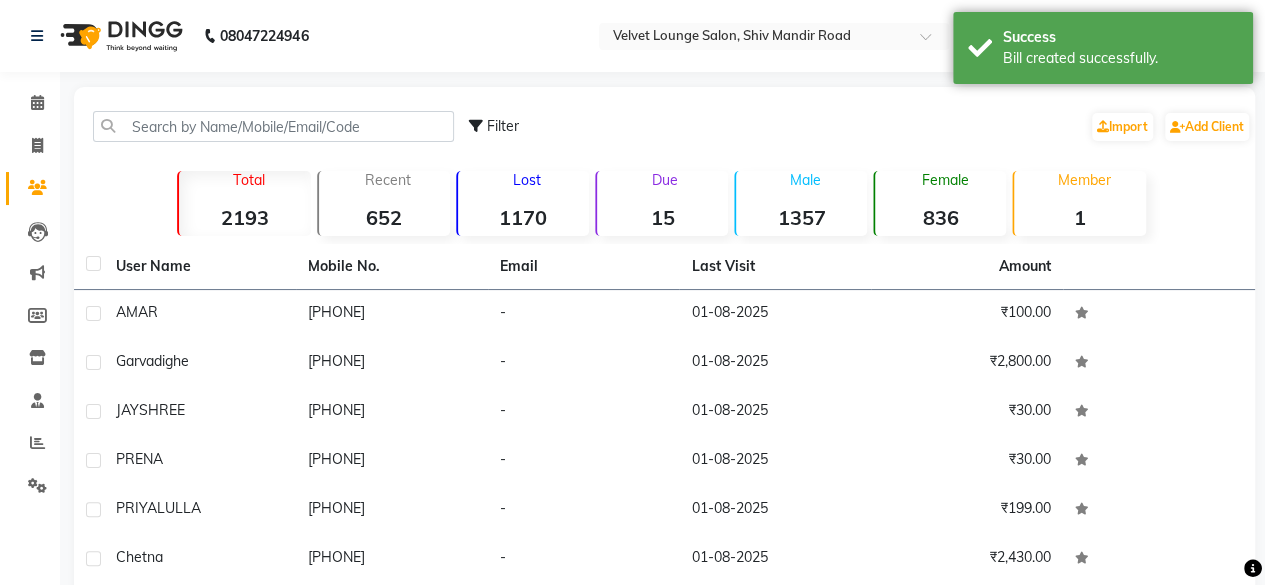 click on "Filter  Import   Add Client" 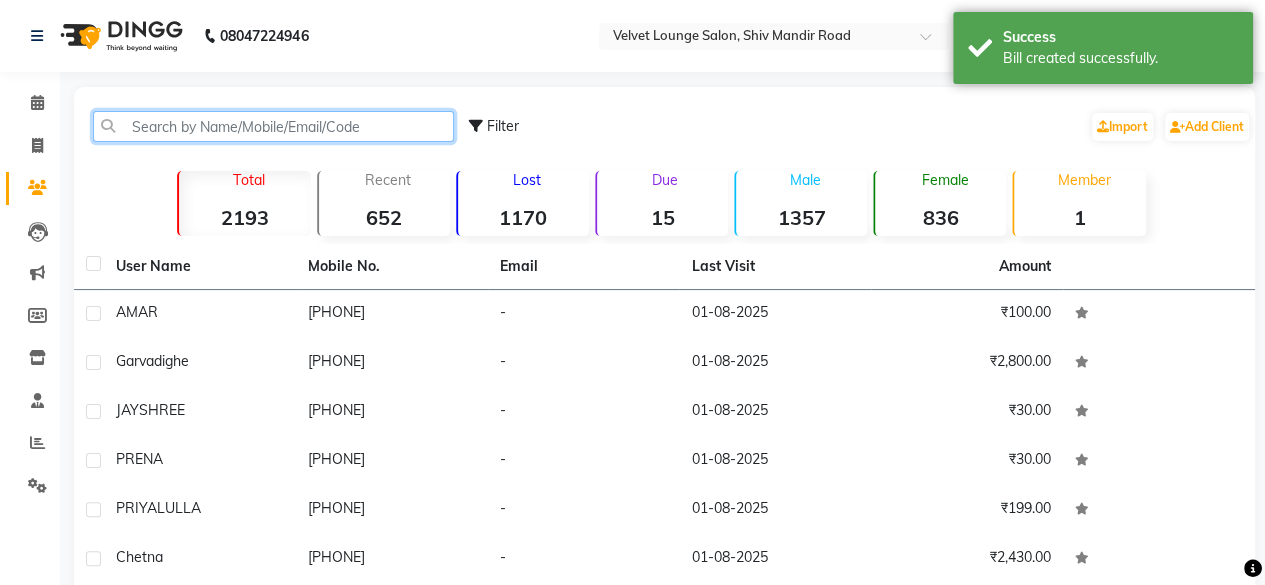 click 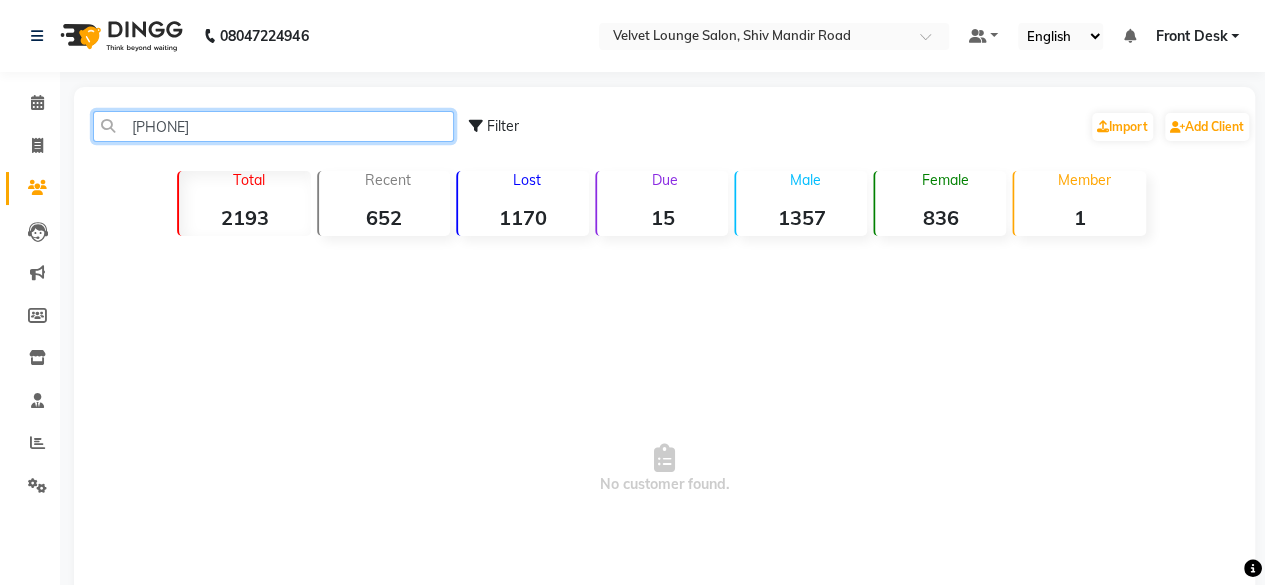 click on "[PHONE]" 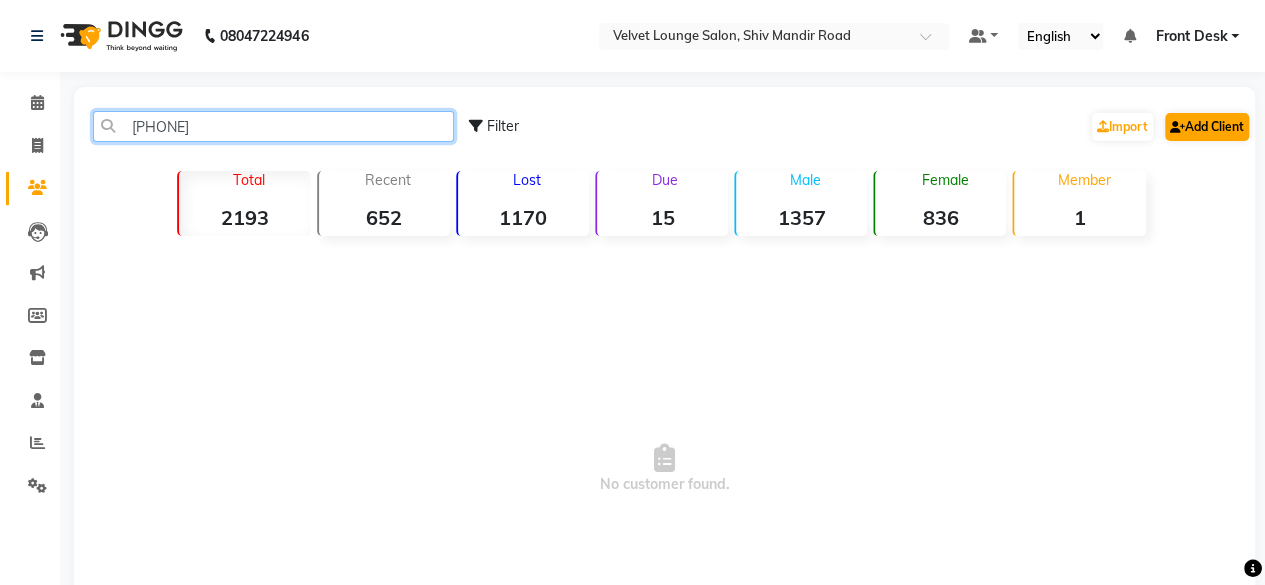 type on "[PHONE]" 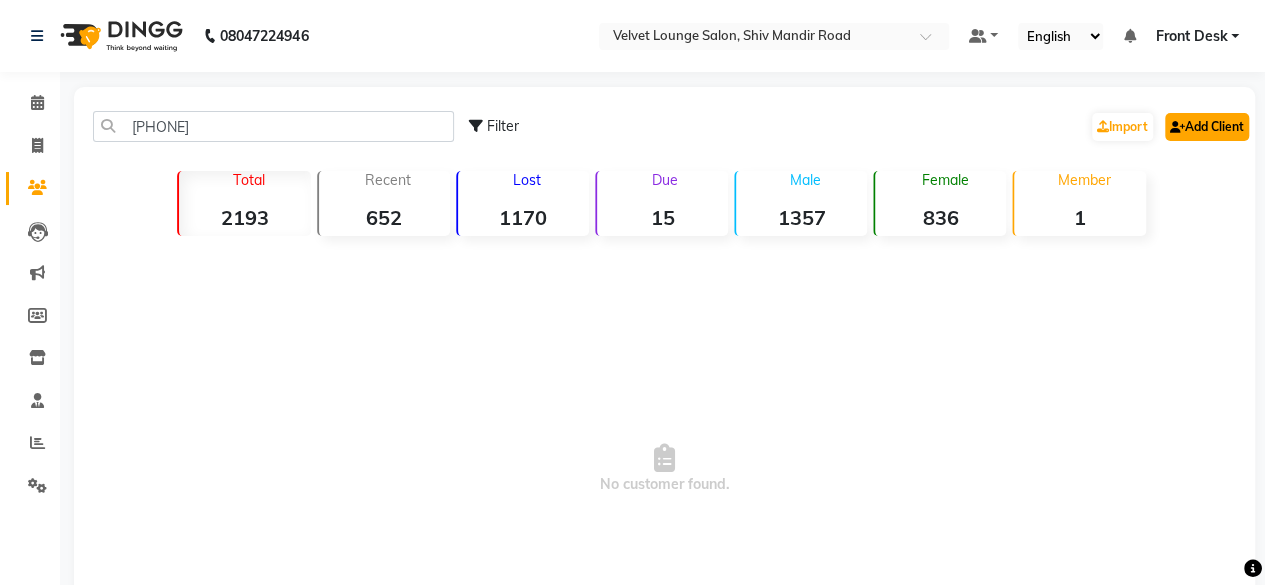 click on "Add Client" 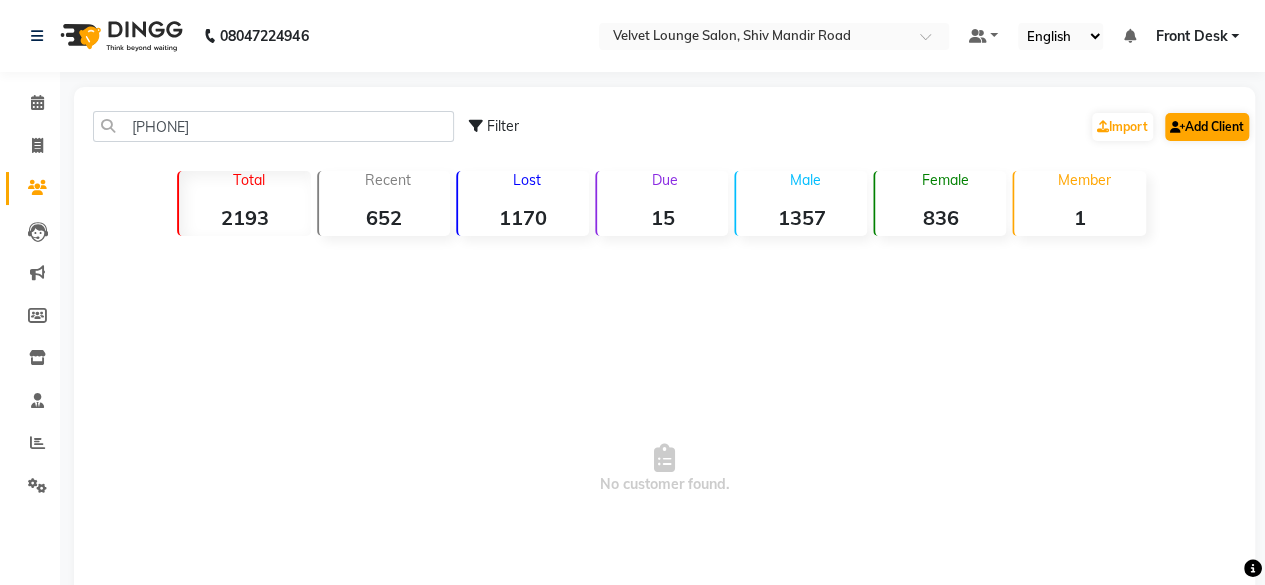 select on "22" 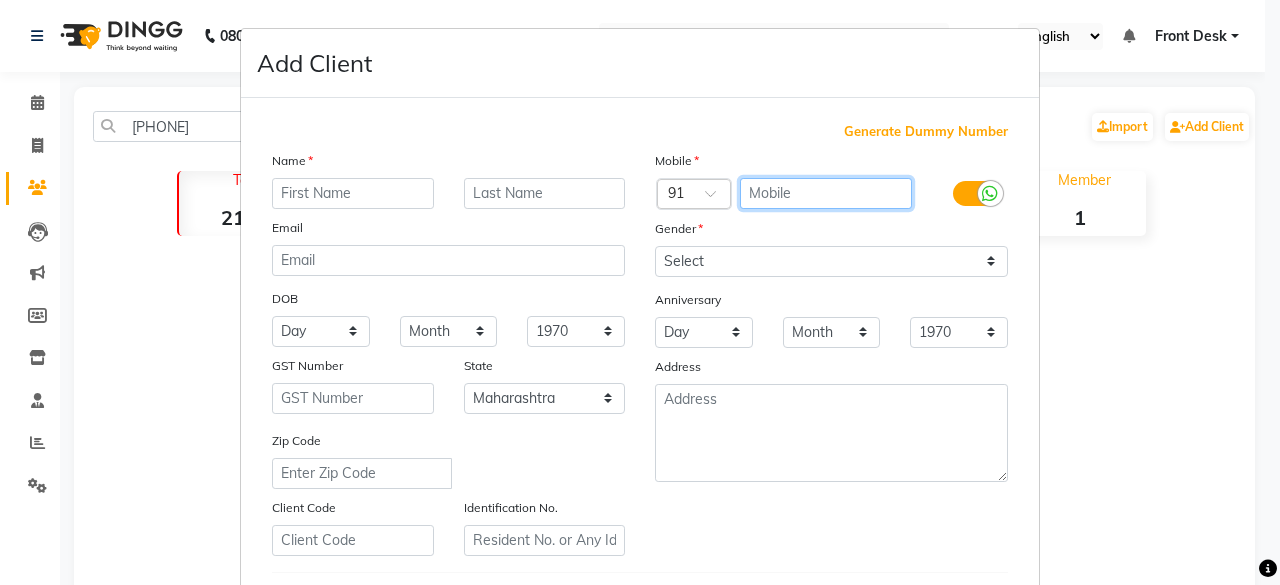 paste on "[PHONE]" 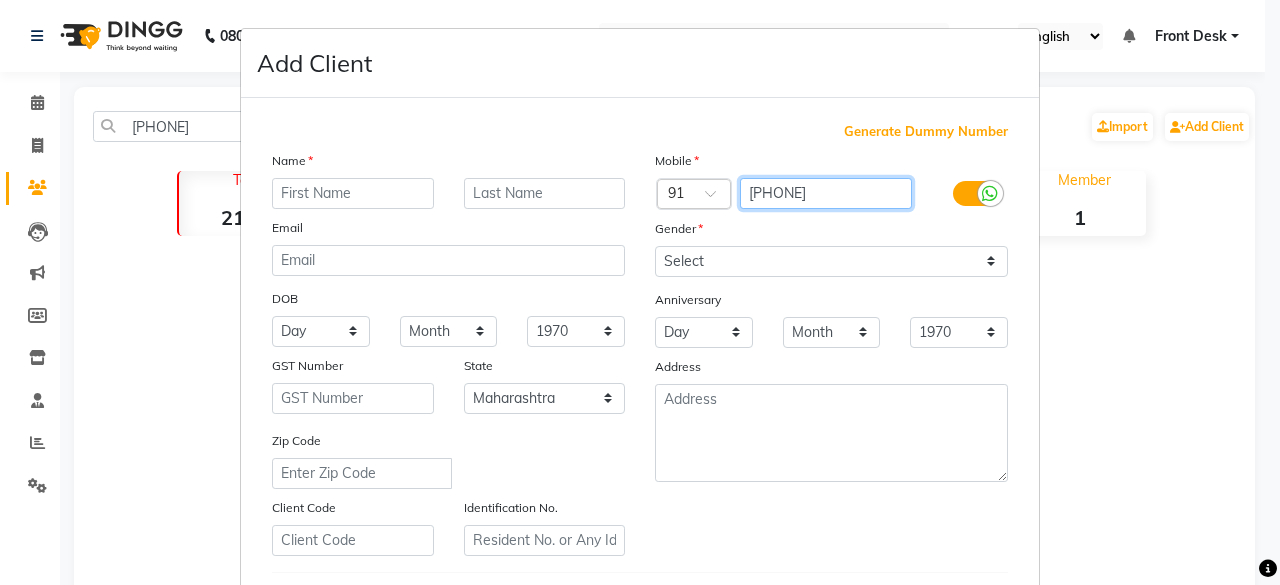 click on "[PHONE]" at bounding box center [826, 193] 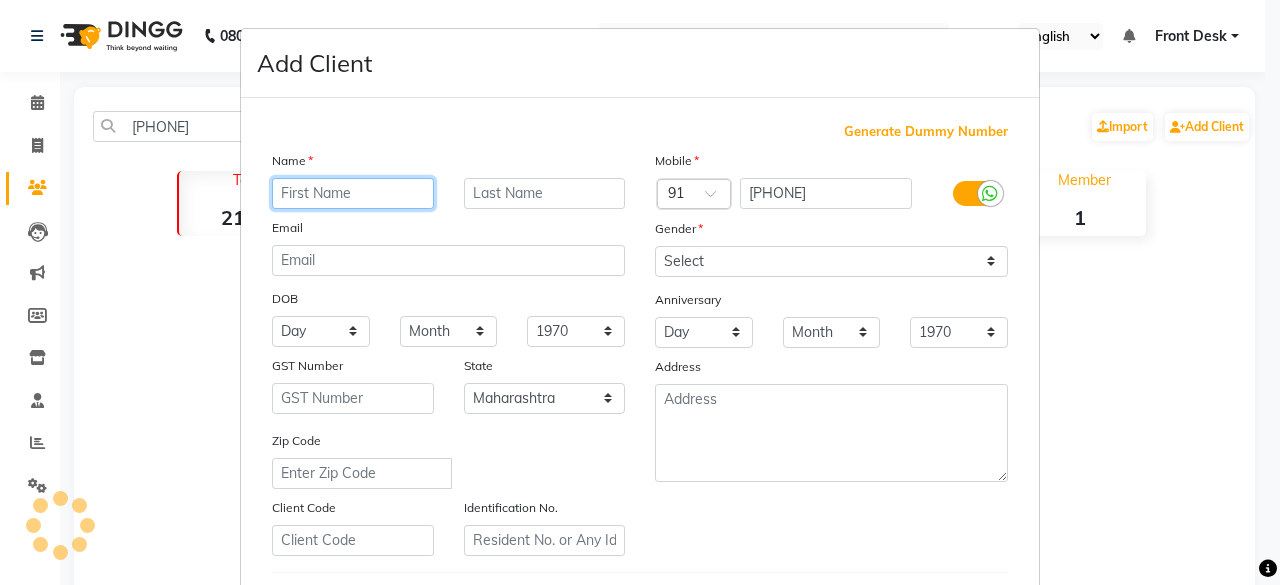 click at bounding box center (353, 193) 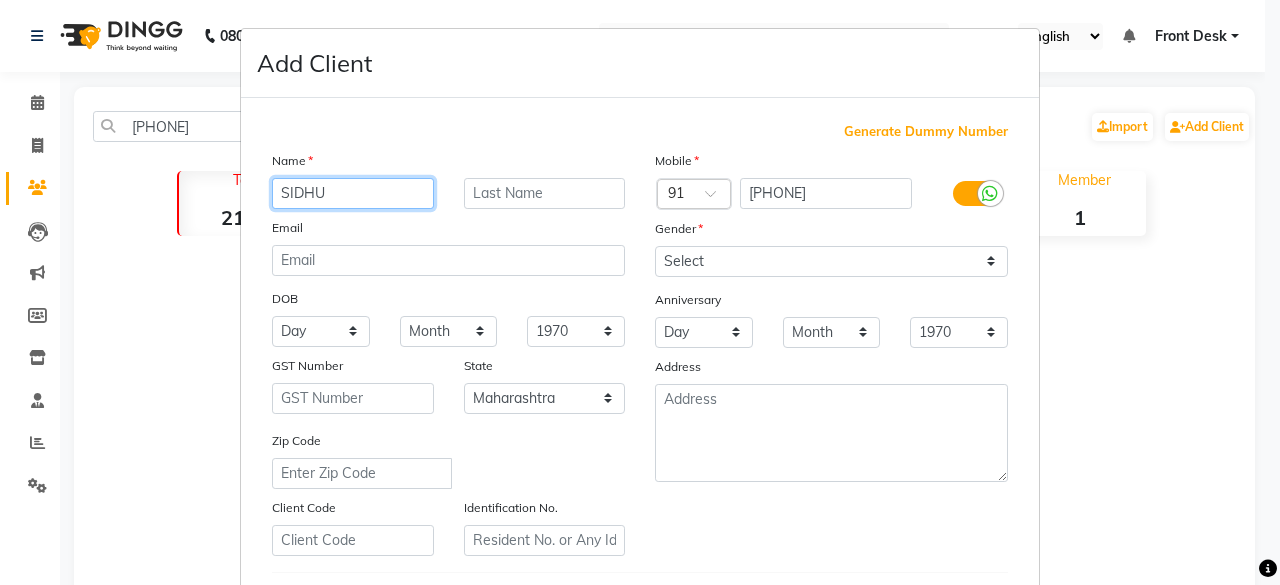 type on "SIDHU" 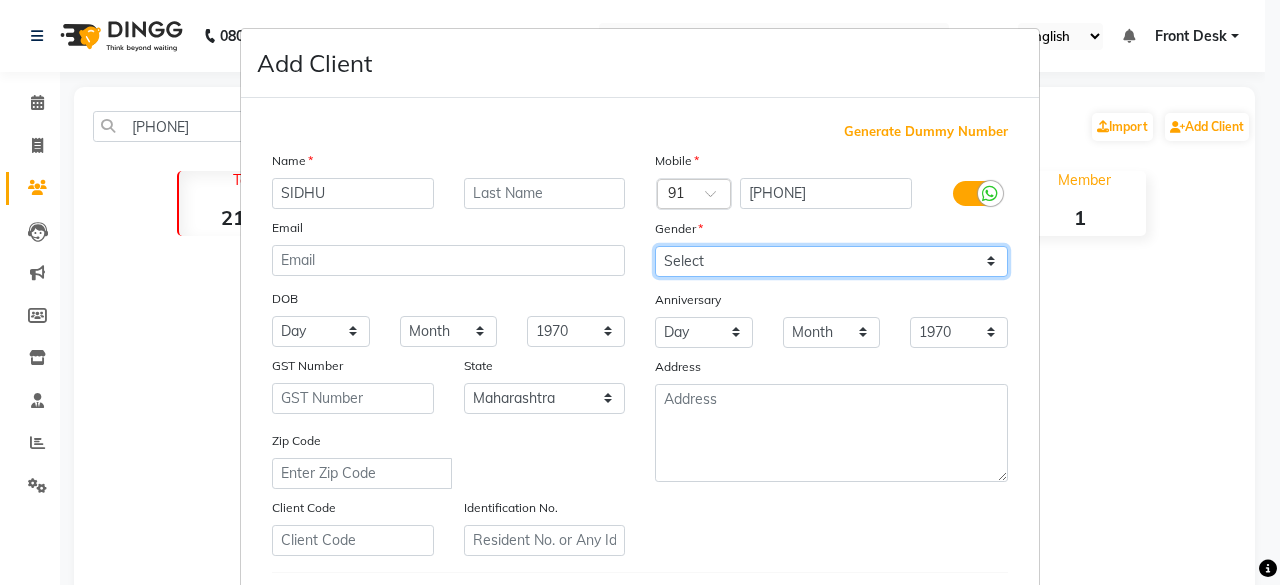 drag, startPoint x: 700, startPoint y: 257, endPoint x: 694, endPoint y: 325, distance: 68.26419 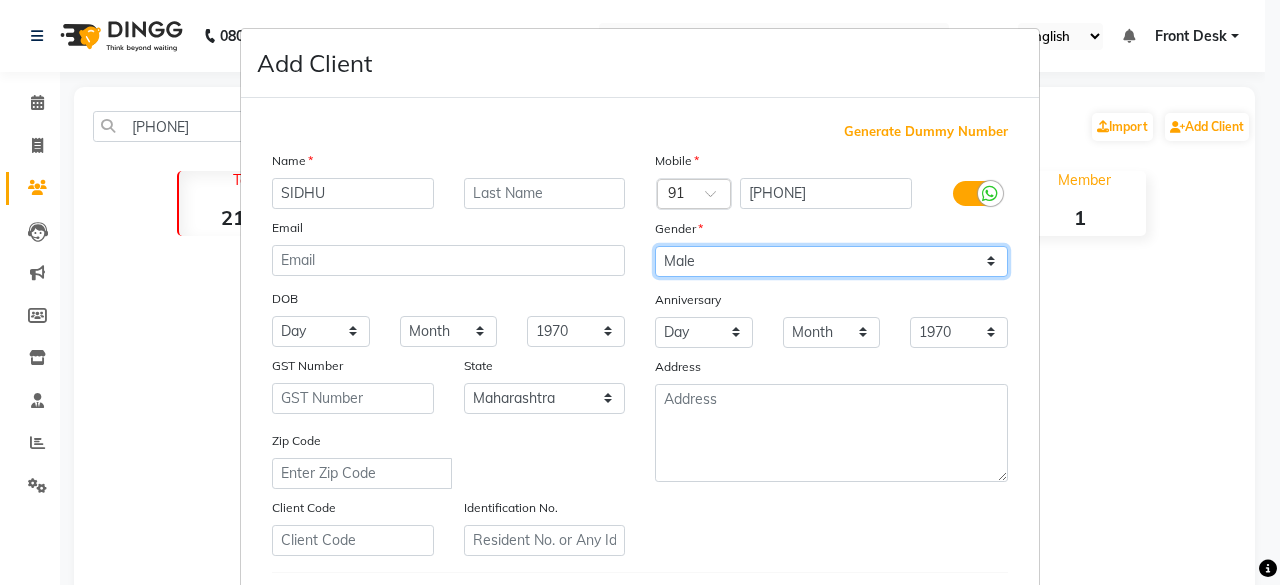 click on "Select Male Female Other Prefer Not To Say" at bounding box center [831, 261] 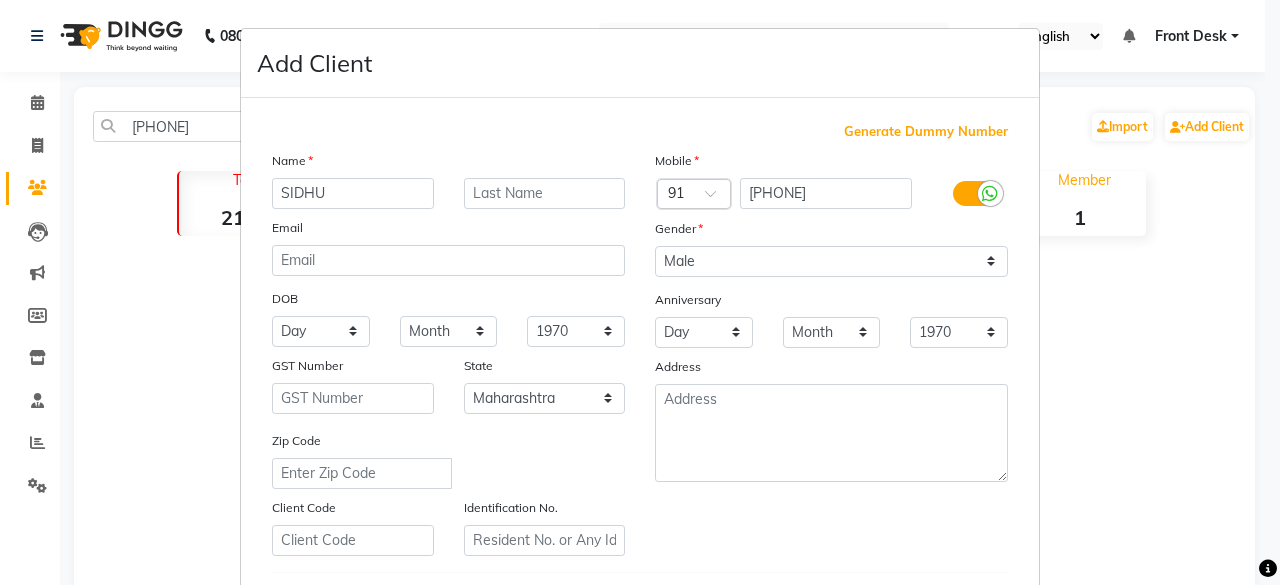 click on "Add Client Generate Dummy Number Name [FIRST] Email DOB Day 01 02 03 04 05 06 07 08 09 10 11 12 13 14 15 16 17 18 19 20 21 22 23 24 25 26 27 28 29 30 31 Month January February March April May June July August September October November December 1940 1941 1942 1943 1944 1945 1946 1947 1948 1949 1950 1951 1952 1953 1954 1955 1956 1957 1958 1959 1960 1961 1962 1963 1964 1965 1966 1967 1968 1969 1970 1971 1972 1973 1974 1975 1976 1977 1978 1979 1980 1981 1982 1983 1984 1985 1986 1987 1988 1989 1990 1991 1992 1993 1994 1995 1996 1997 1998 1999 2000 2001 2002 2003 2004 2005 2006 2007 2008 2009 2010 2011 2012 2013 2014 2015 2016 2017 2018 2019 2020 2021 2022 2023 2024 GST Number State Select Andaman and Nicobar Islands Andhra Pradesh Arunachal Pradesh Assam Bihar Chandigarh Chhattisgarh Dadra and Nagar Haveli Daman and Diu Delhi Goa Gujarat Haryana Himachal Pradesh Jammu and Kashmir Jharkhand Karnataka Kerala Lakshadweep Madhya Pradesh Maharashtra Manipur Meghalaya Mizoram Nagaland Odisha Pondicherry Punjab Rajasthan" at bounding box center [640, 292] 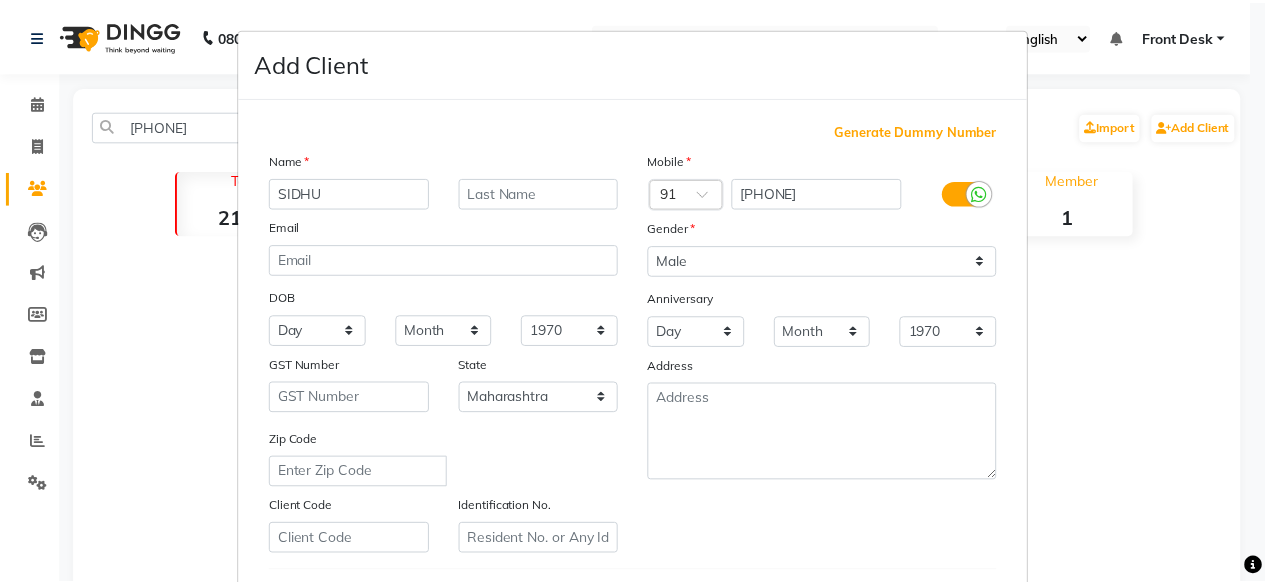 scroll, scrollTop: 334, scrollLeft: 0, axis: vertical 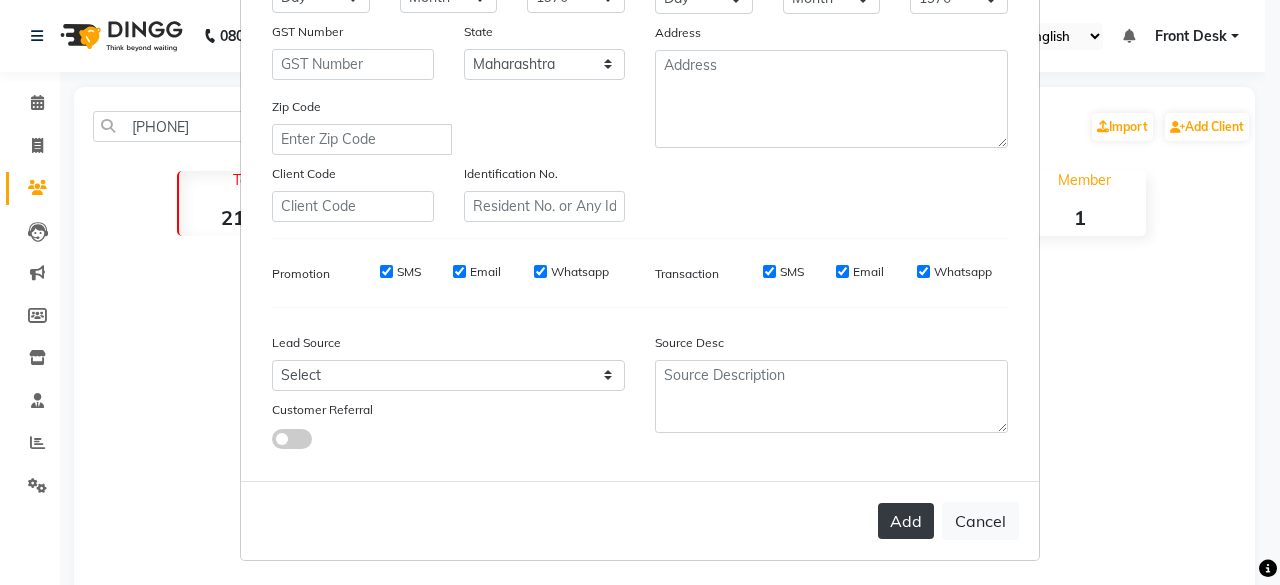 click on "Add" at bounding box center (906, 521) 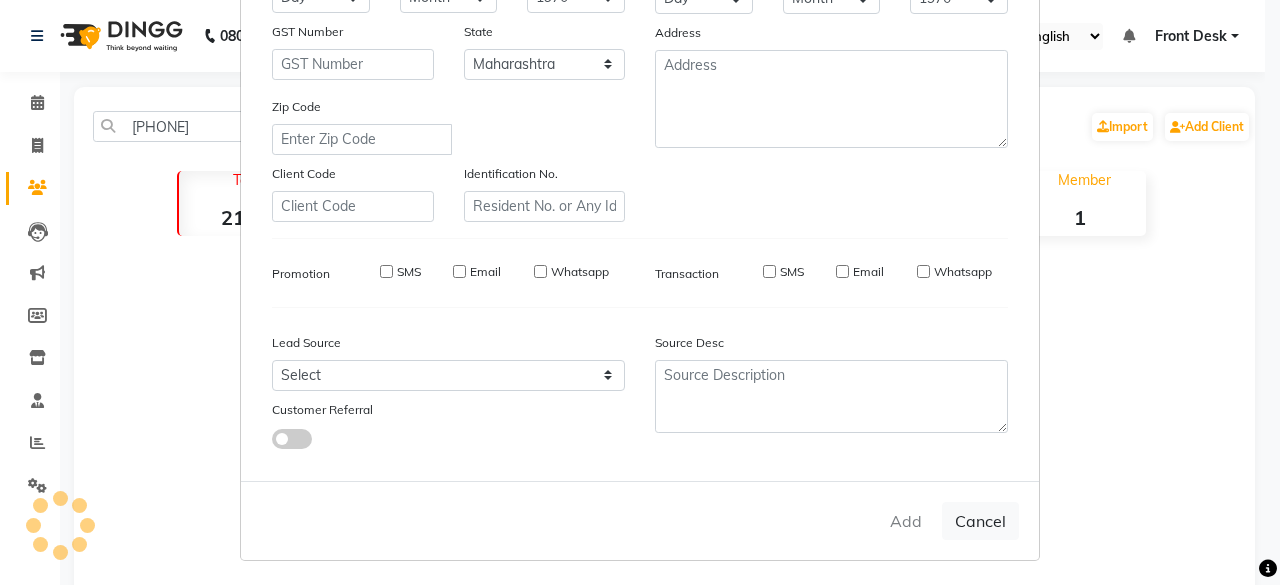 type 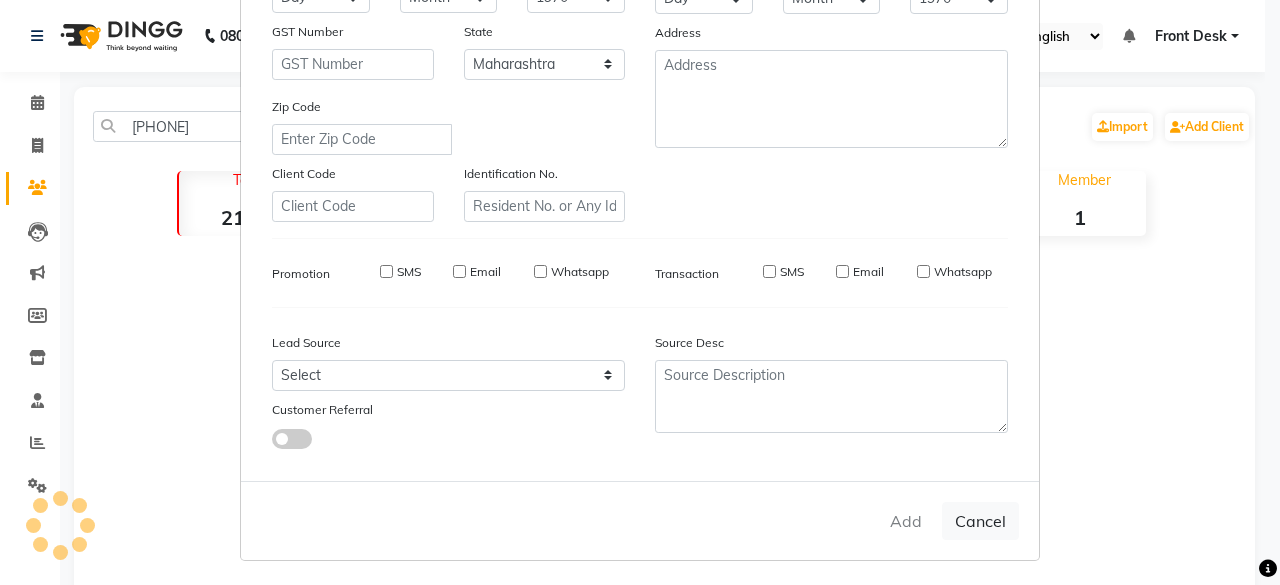 select on "null" 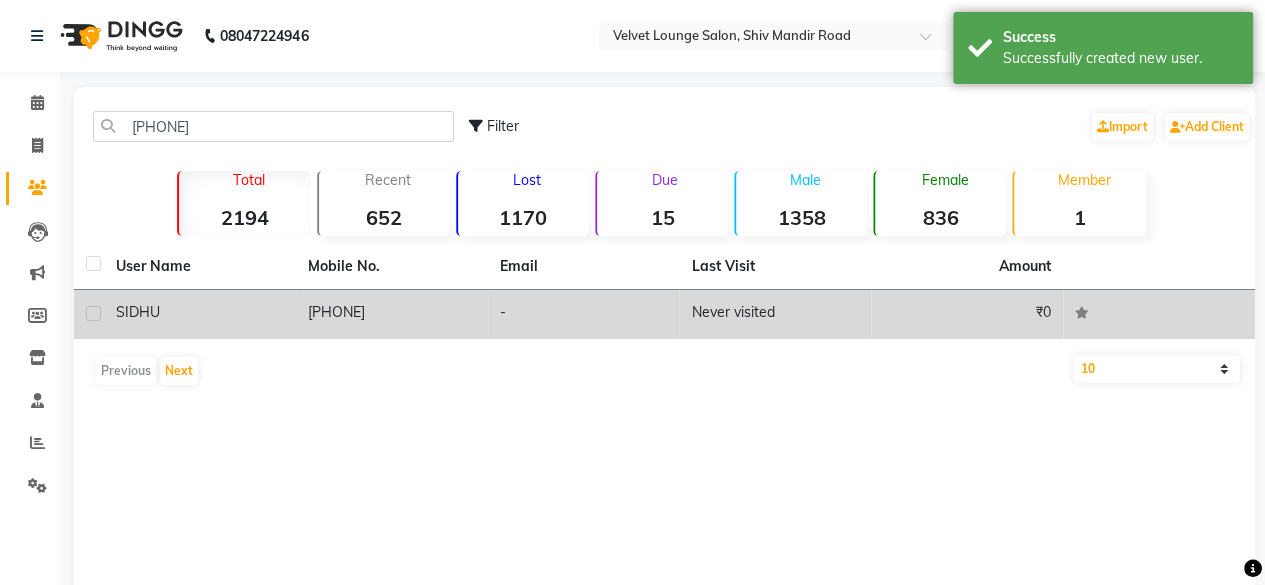 click on "₹0" 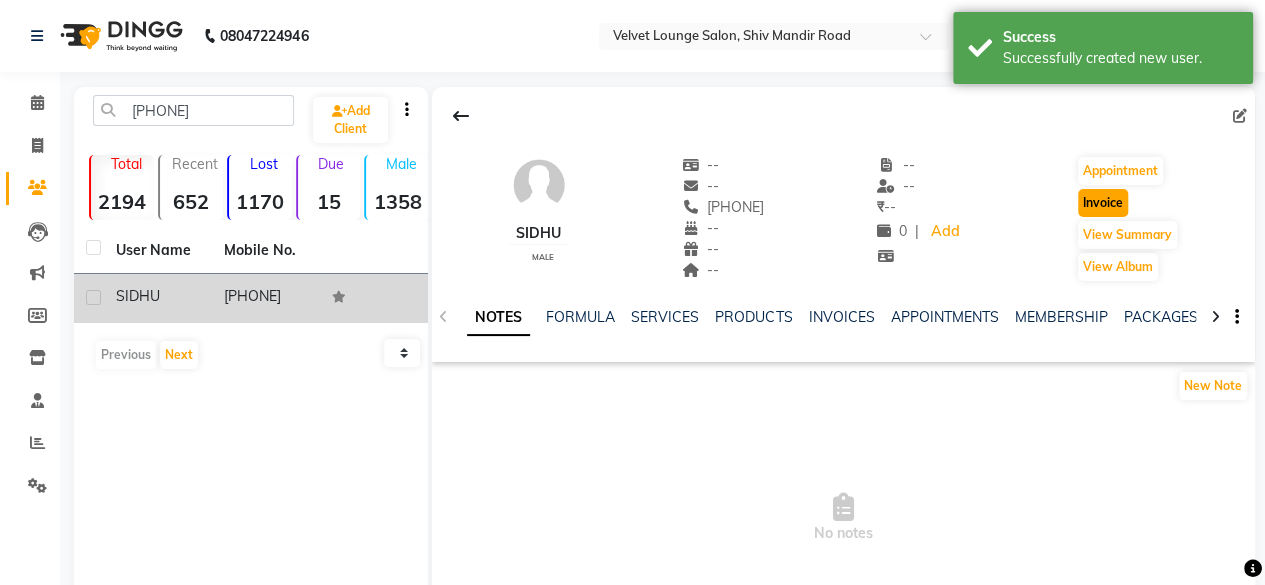 click on "Invoice" 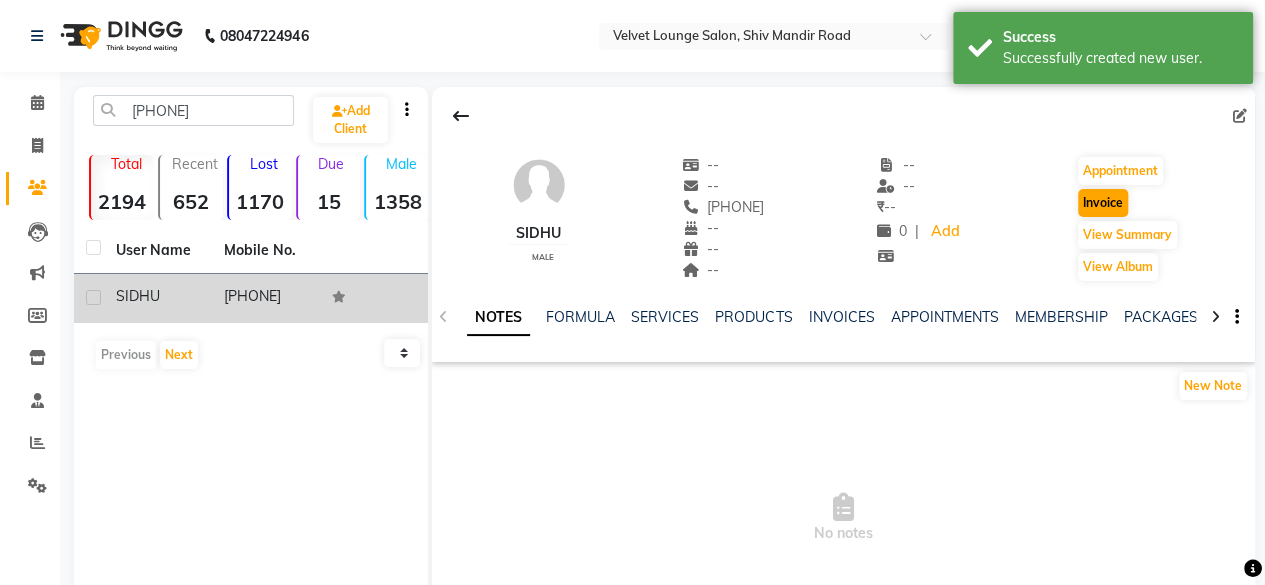 select on "5962" 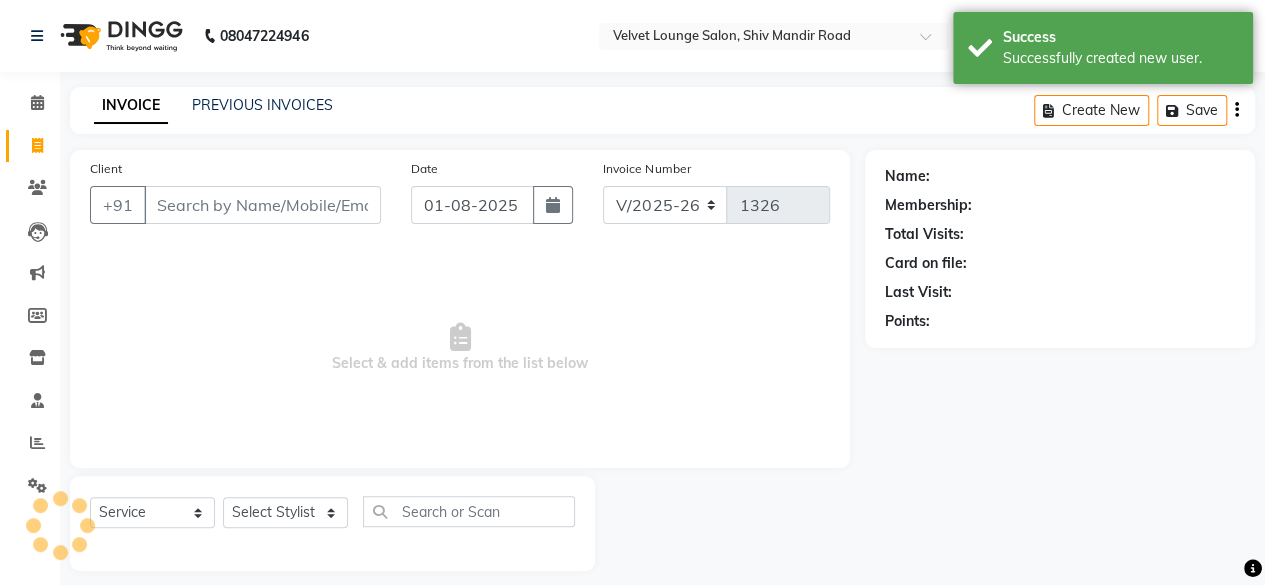 scroll, scrollTop: 15, scrollLeft: 0, axis: vertical 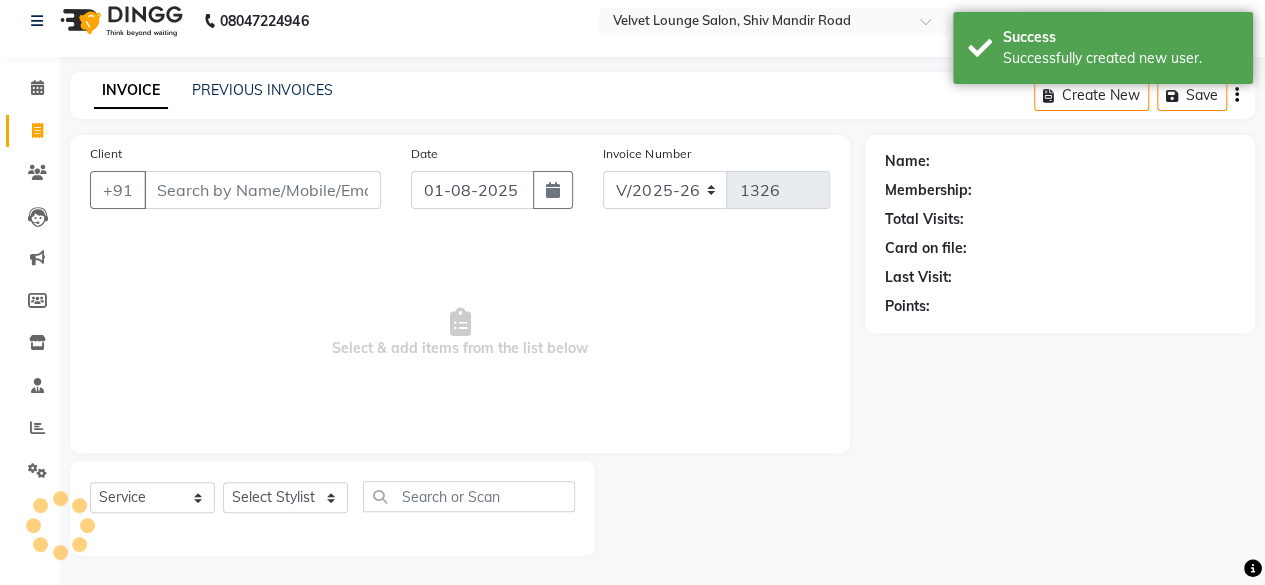 type on "[PHONE]" 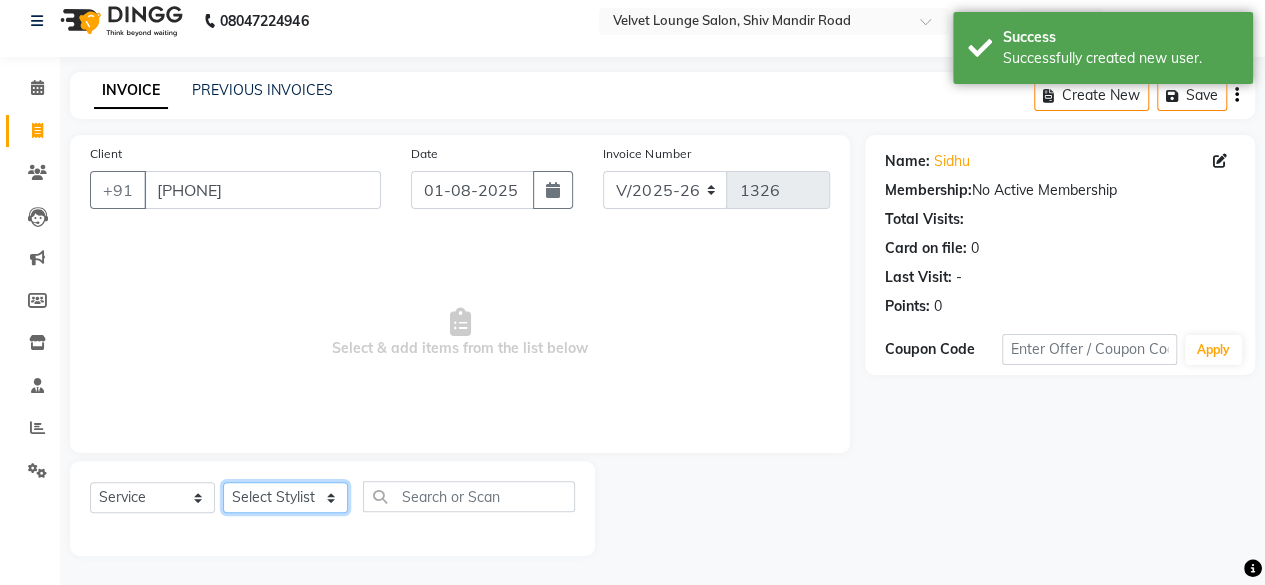 click on "Select Stylist [FIRST] [LAST] [FIRST] [FIRST] [FIRST] [FIRST] [FIRST] [FIRST] [FIRST] [FIRST] [FIRST] [FIRST] [FIRST] [FIRST] [FIRST] [FIRST] [FIRST]" 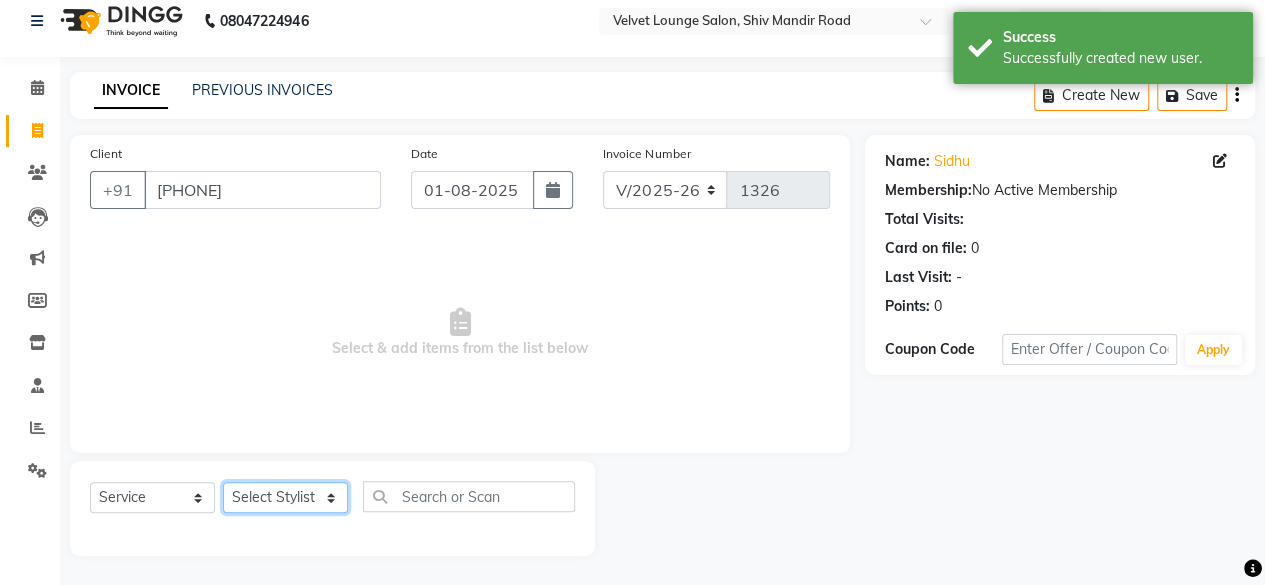 select on "42846" 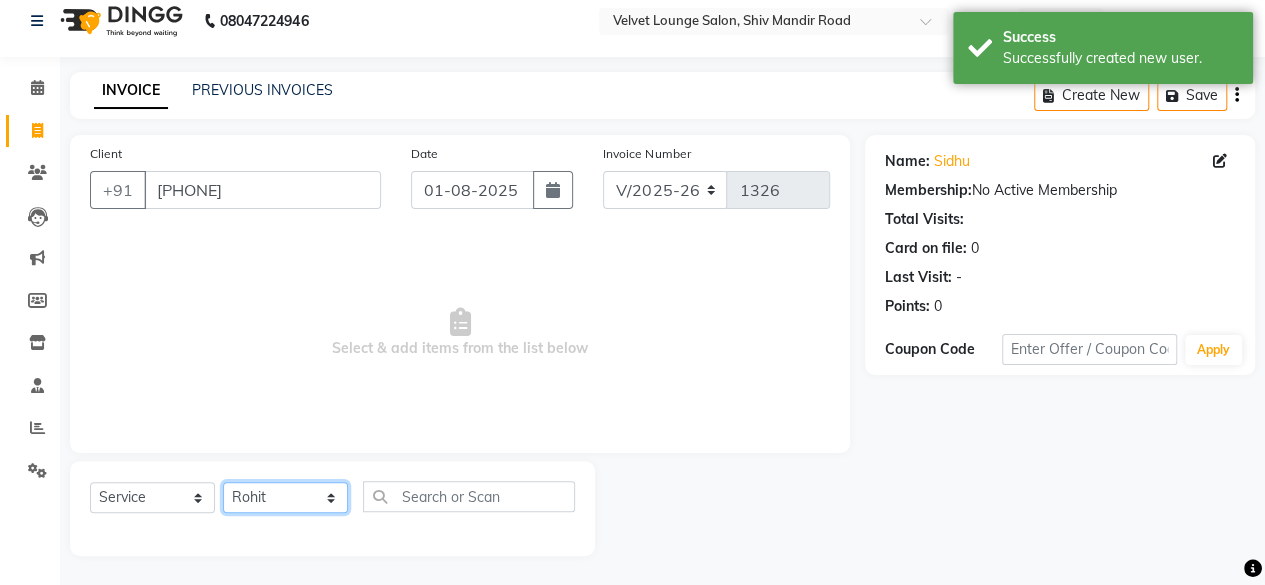 click on "Select Stylist [FIRST] [LAST] [FIRST] [FIRST] [FIRST] [FIRST] [FIRST] [FIRST] [FIRST] [FIRST] [FIRST] [FIRST] [FIRST] [FIRST] [FIRST] [FIRST] [FIRST]" 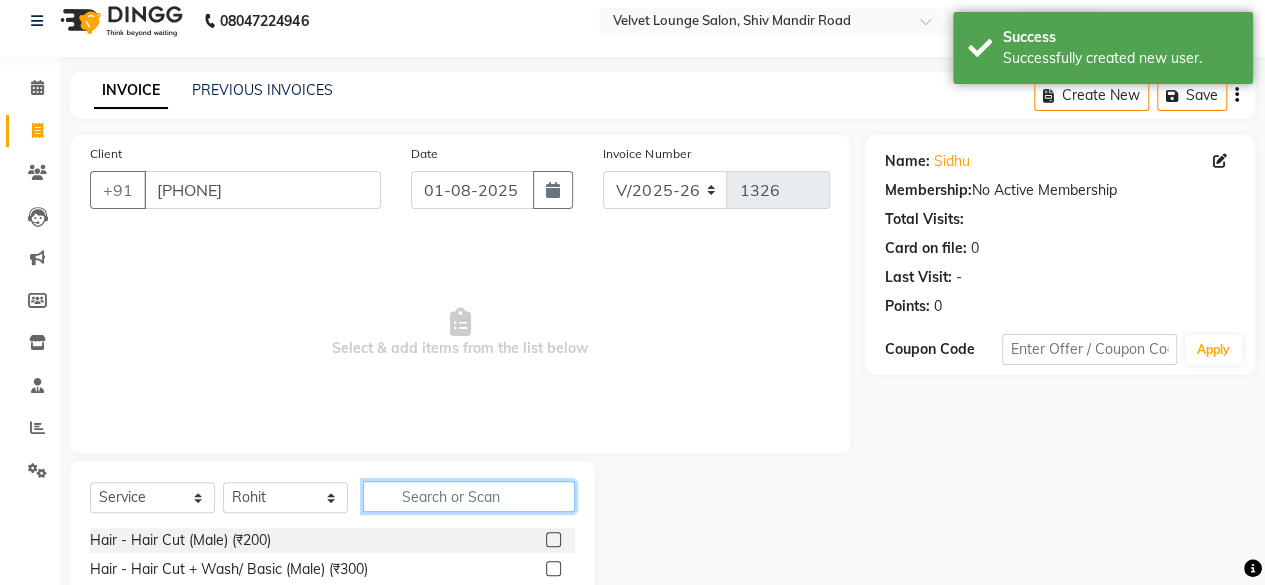 click 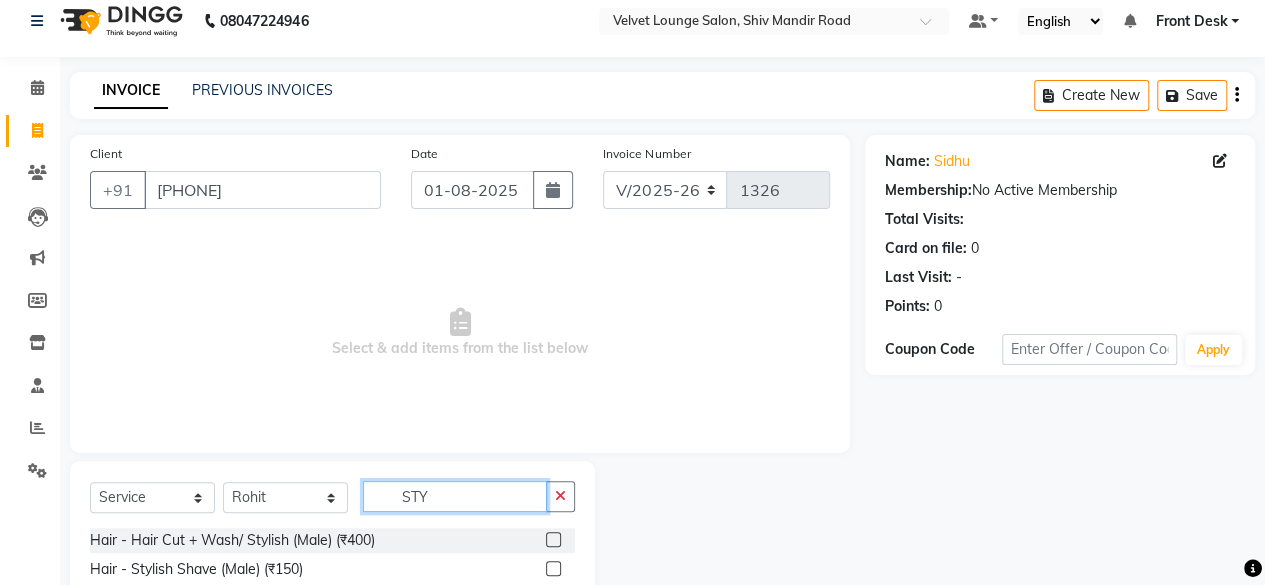 type on "STY" 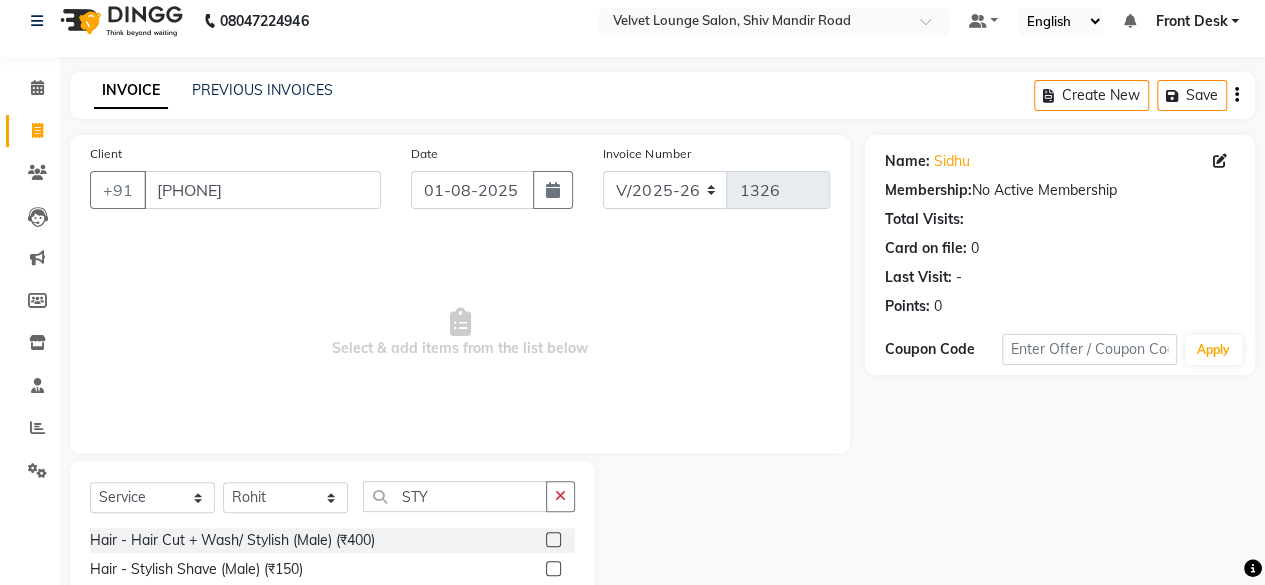 click 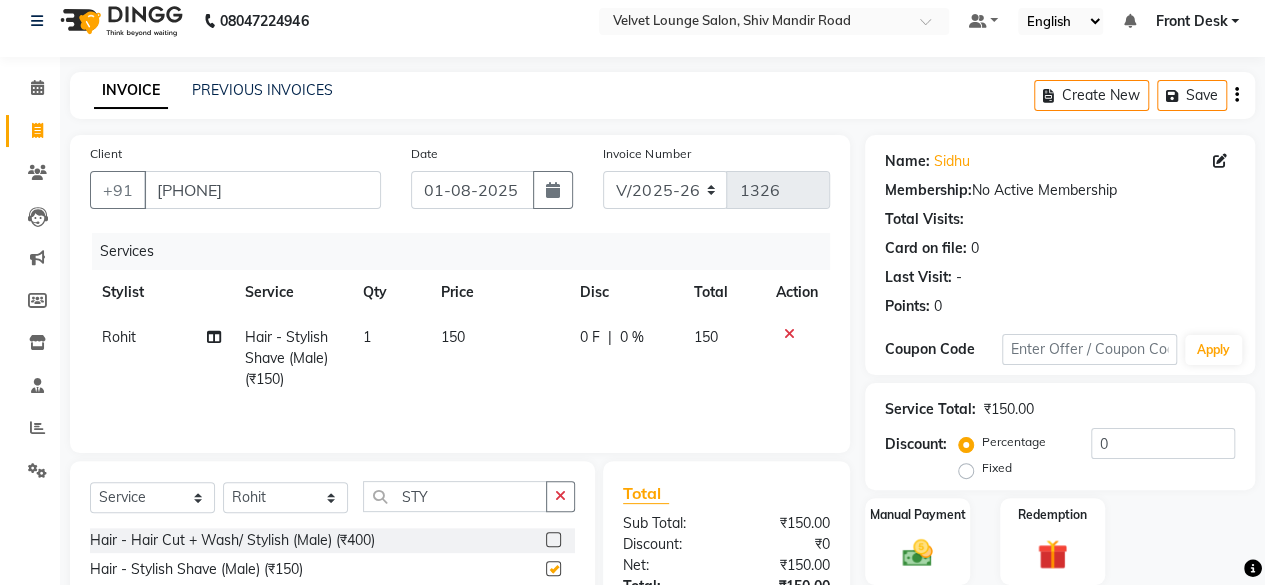 checkbox on "false" 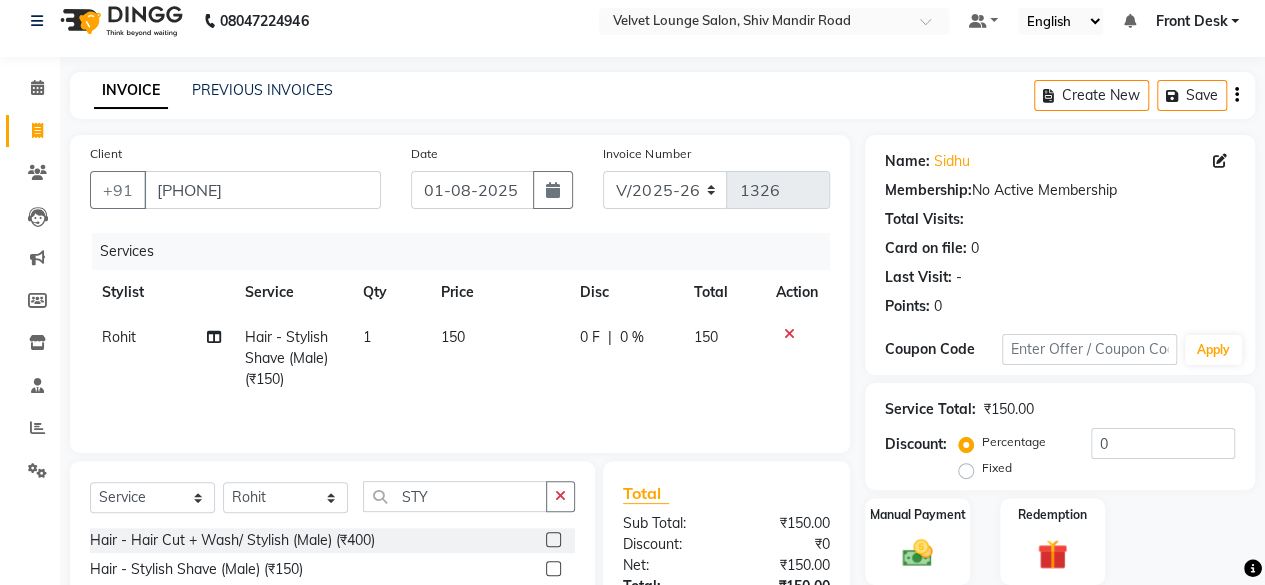 click on "0 F" 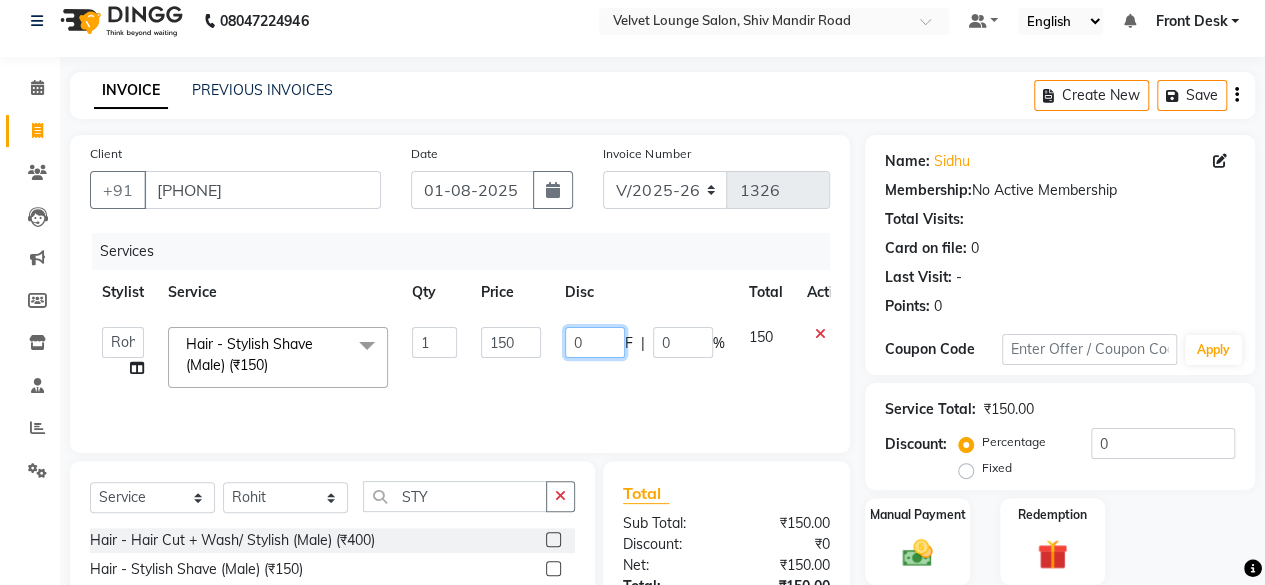 click on "0" 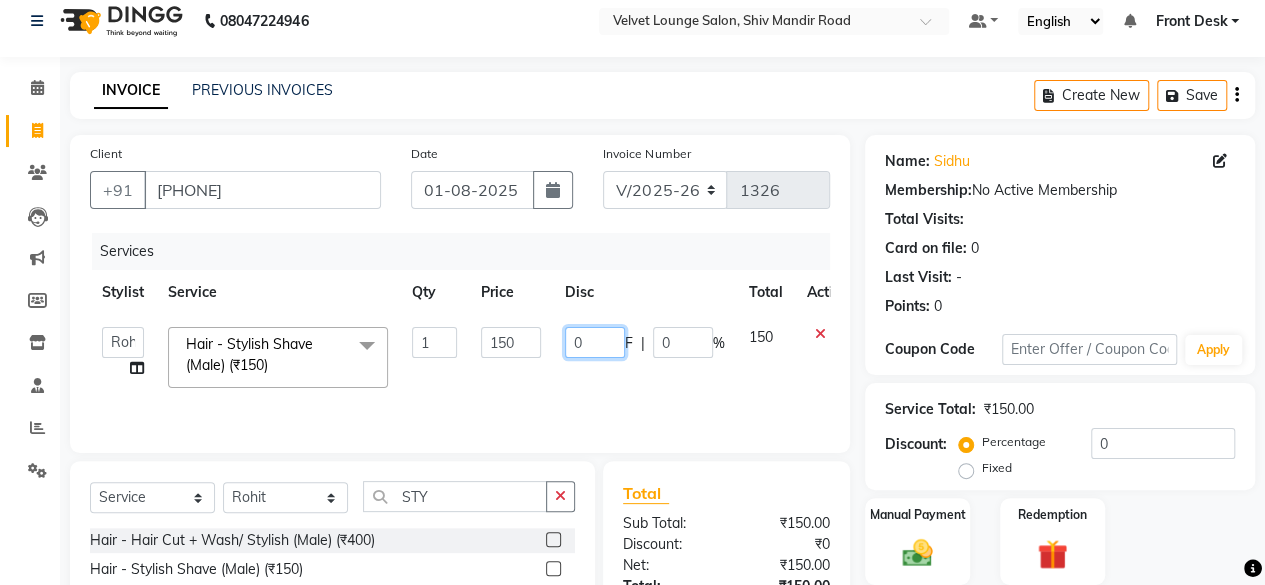 type on "50" 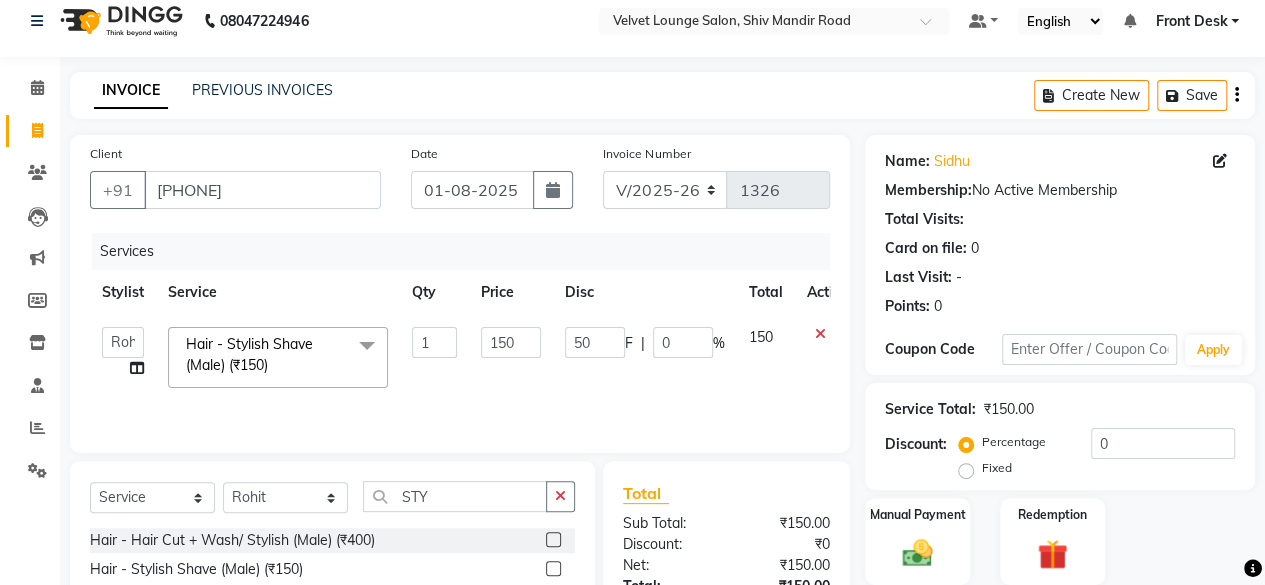 click on "Client +91 [PHONE] Date [DATE] Invoice Number V/[YEAR] V/[YEAR]-[YEAR] [NUMBER] Services Stylist Service Qty Price Disc Total Action [FIRST] [LAST] [FIRST] [LAST] [FIRST] [FIRST] [FIRST] [FIRST] [FIRST] [FIRST] [FIRST] [FIRST] [FIRST] [FIRST] [FIRST] [FIRST] [FIRST] [FIRST] Hair - Stylish Shave (Male) (₹[PRICE])  x Hair - Hair Cut (Male) (₹[PRICE]) Hair - Hair Cut + Wash/ Basic (Male) (₹[PRICE]) Hair - Hair Cut + Wash/ Stylish (Male) (₹[PRICE]) Hair - Hair Cut + Wash/ Creative (Male) (₹[PRICE]) Hair - Hair Cut Kids (Male) (₹[PRICE]) Hair - Beard Trim (Male) (₹[PRICE]) Hair - Clean Shave (Male) (₹[PRICE]) Hair - Stylish Shave (Male) (₹[PRICE]) Hair - Head Massage (Male) (₹[PRICE]) Hair - Head Massage + Wash (Male) (₹[PRICE]) Hair - Hair Spa (L) (Male) (₹[PRICE]) Hair - Hair Spa (M) (Male) (₹[PRICE]) Hair - Straightening (Male) (₹[PRICE]) Hair - Keratin (Male) (₹[PRICE]) Hair - Hair Cut / Fringe (Female) (₹[PRICE]) Hair - Hair Cut / Basic (Female) (₹[PRICE]) Hair - Hair Cut / Adv (Female) (₹[PRICE]) Hair - Hair Iron (Uw) (₹[PRICE])" 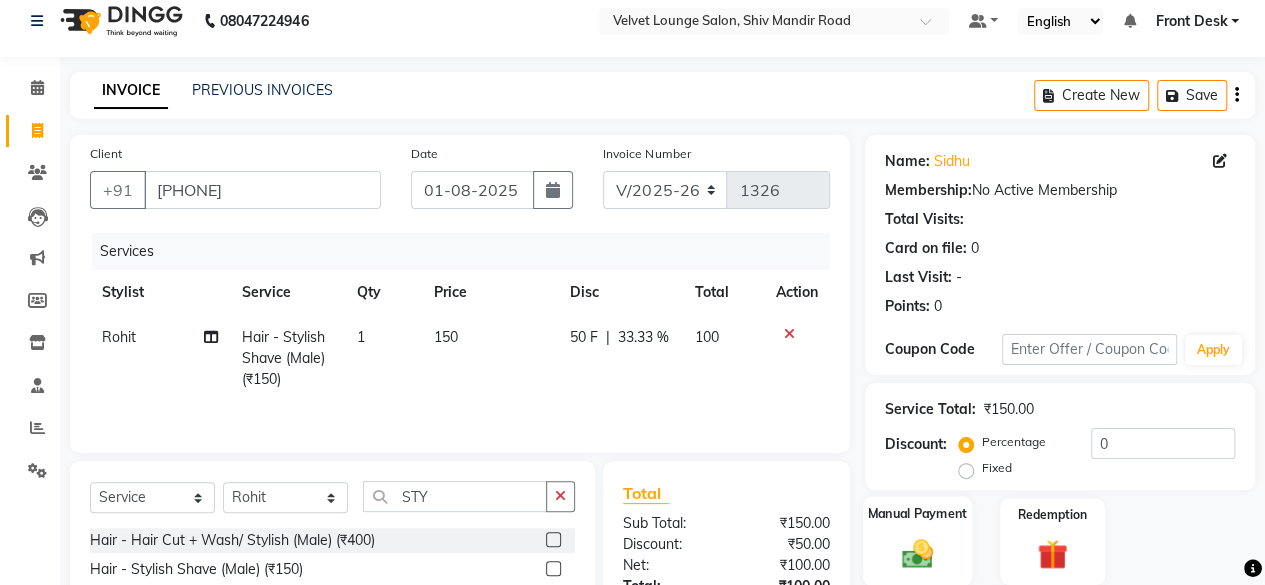 click 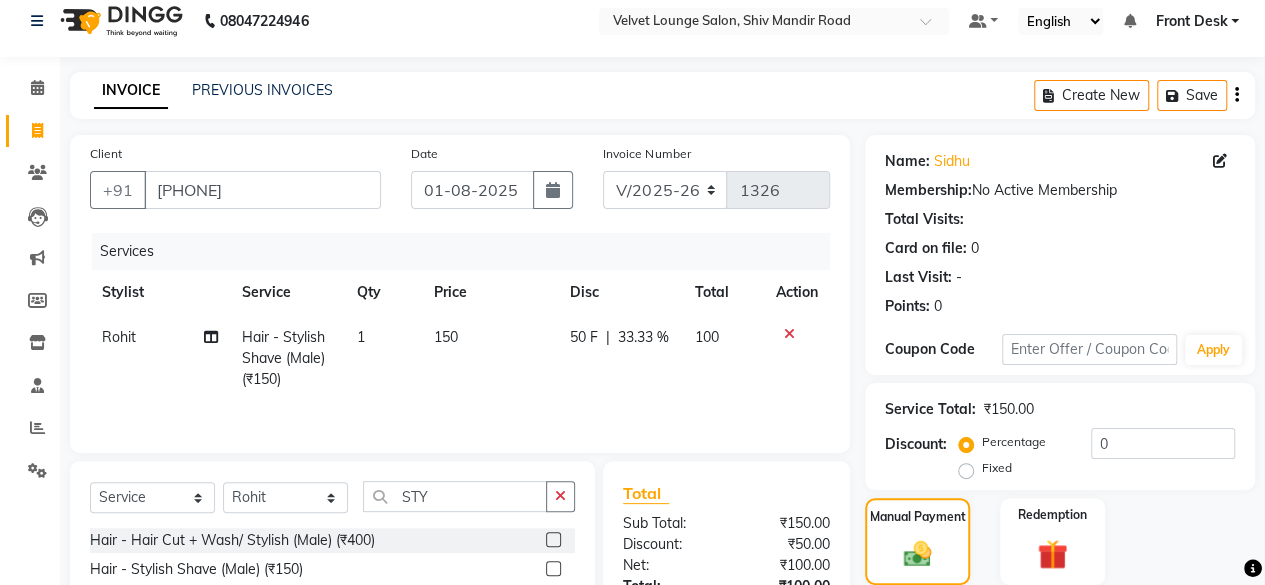 scroll, scrollTop: 213, scrollLeft: 0, axis: vertical 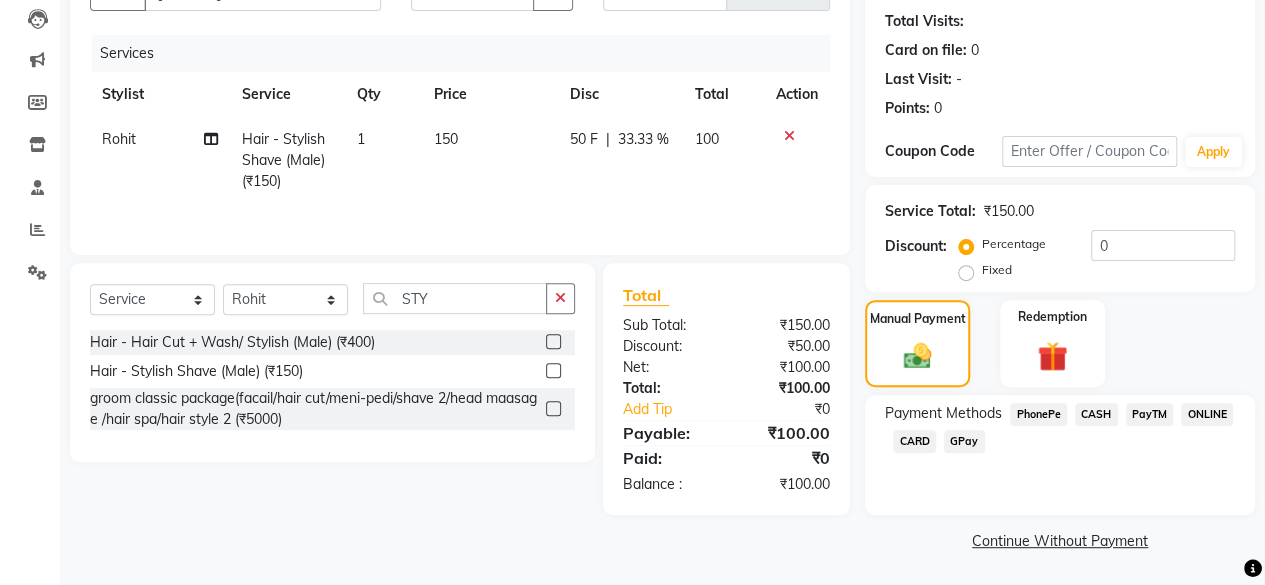 click on "PhonePe" 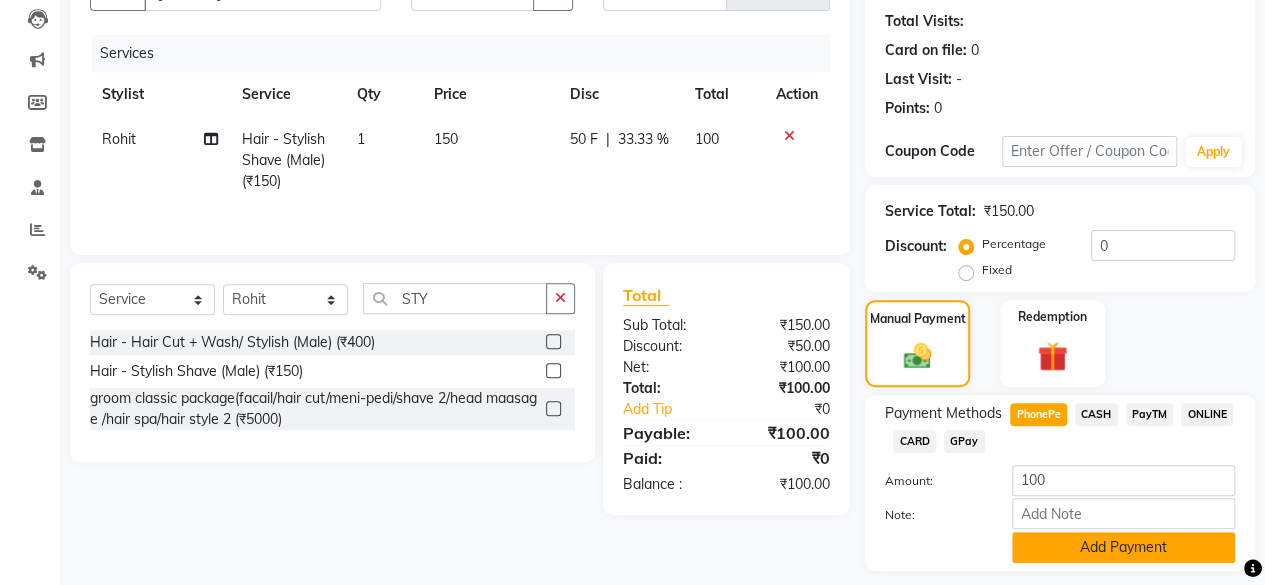 click on "Add Payment" 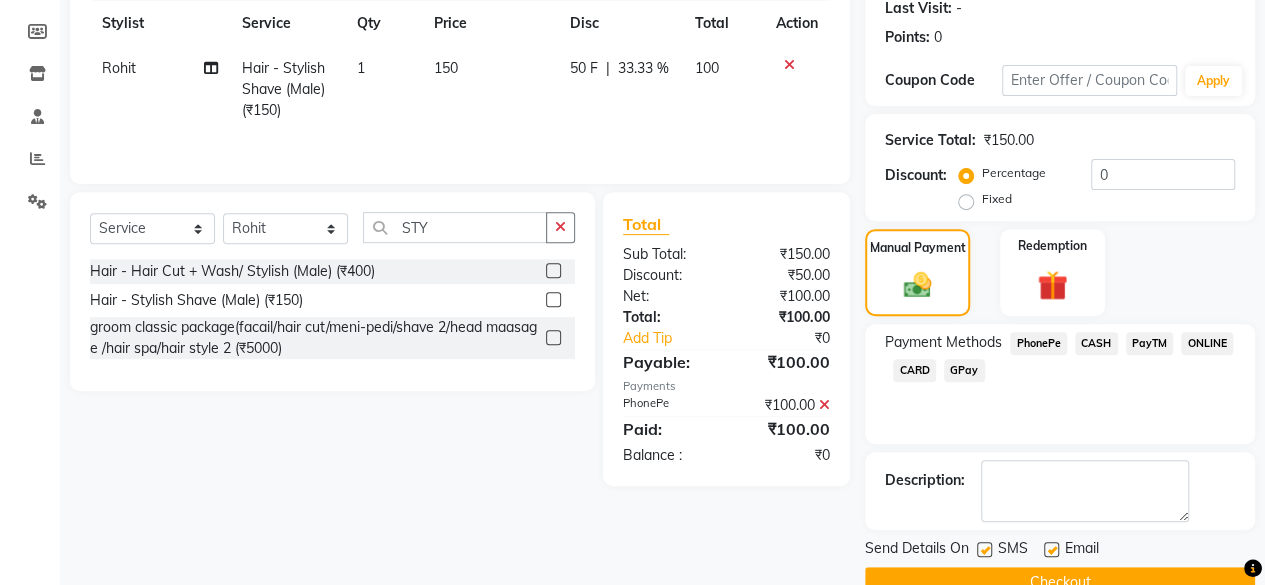 scroll, scrollTop: 324, scrollLeft: 0, axis: vertical 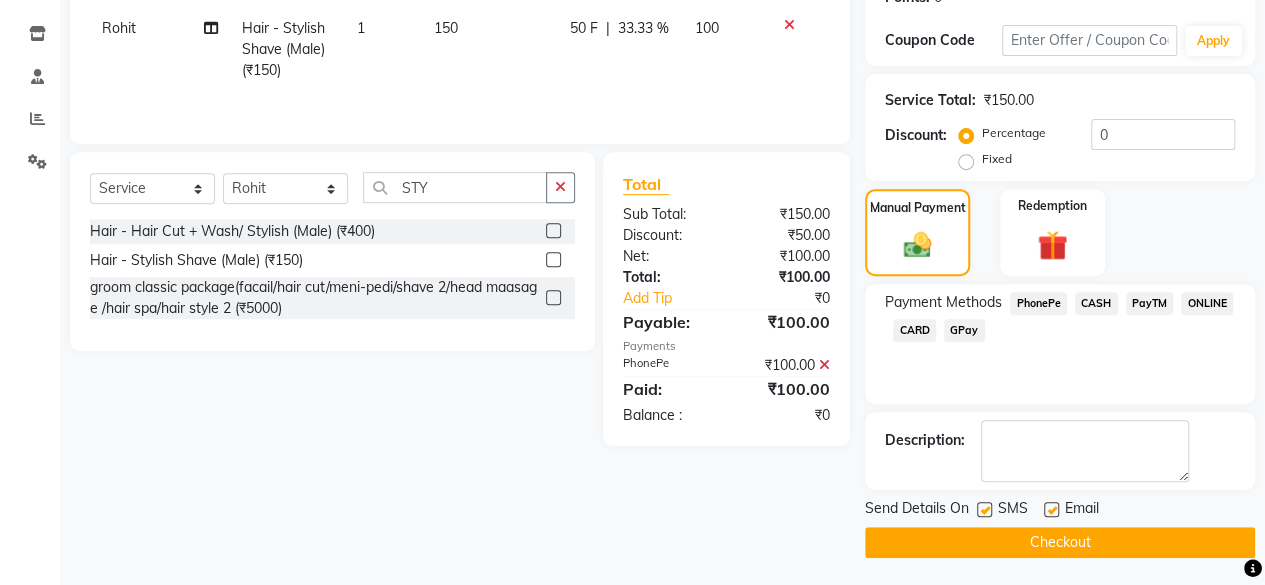 click on "Checkout" 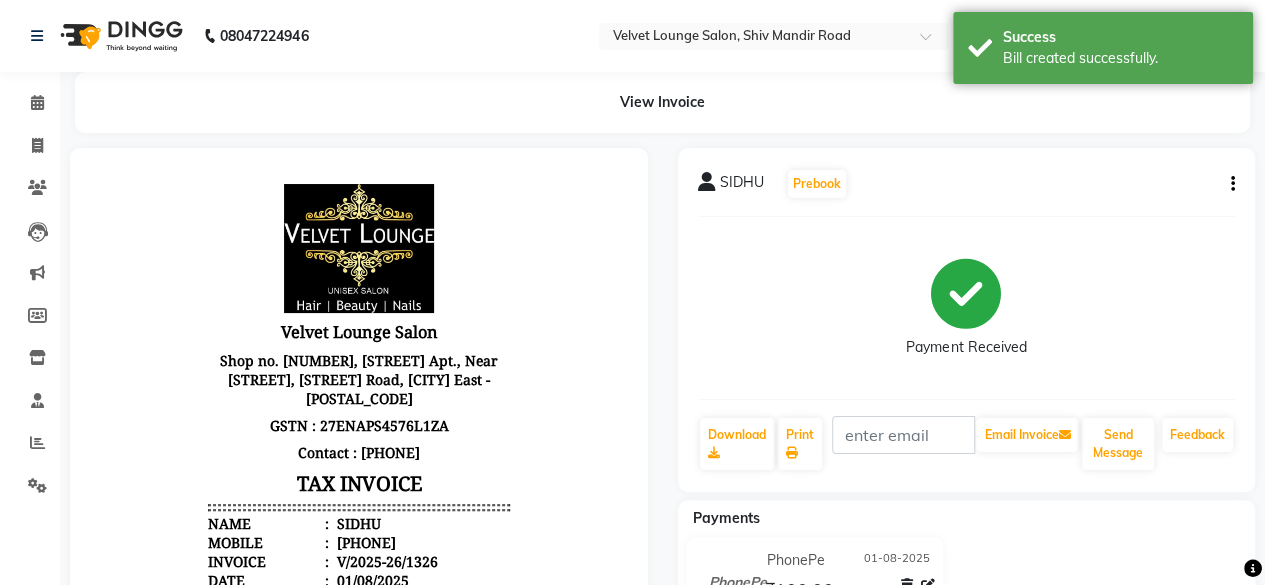 scroll, scrollTop: 0, scrollLeft: 0, axis: both 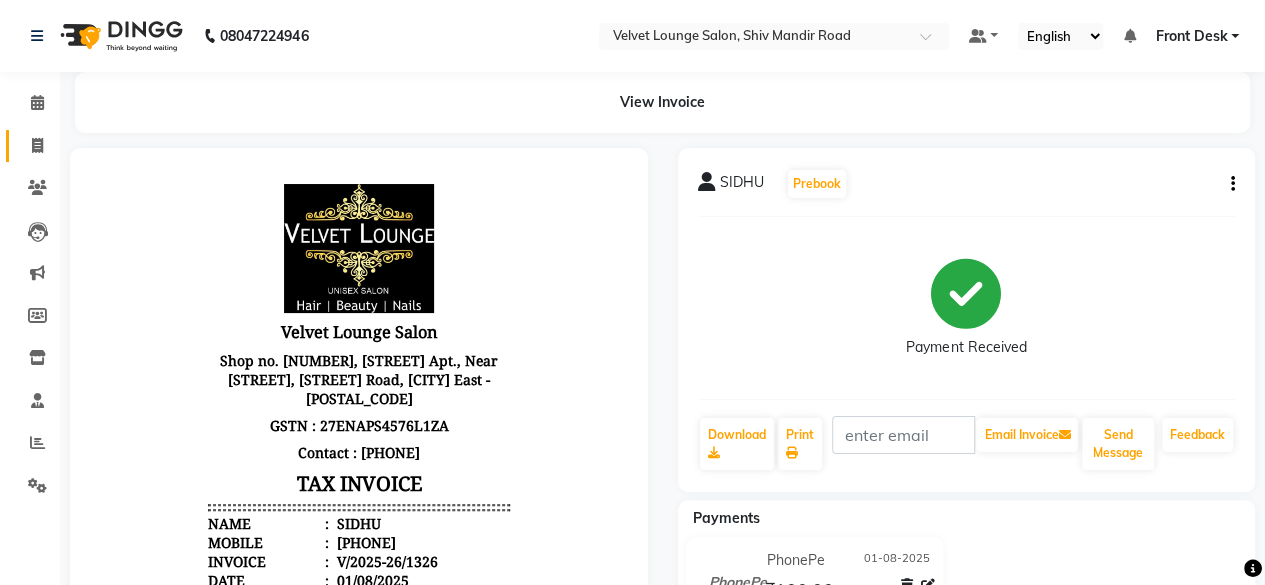click on "Invoice" 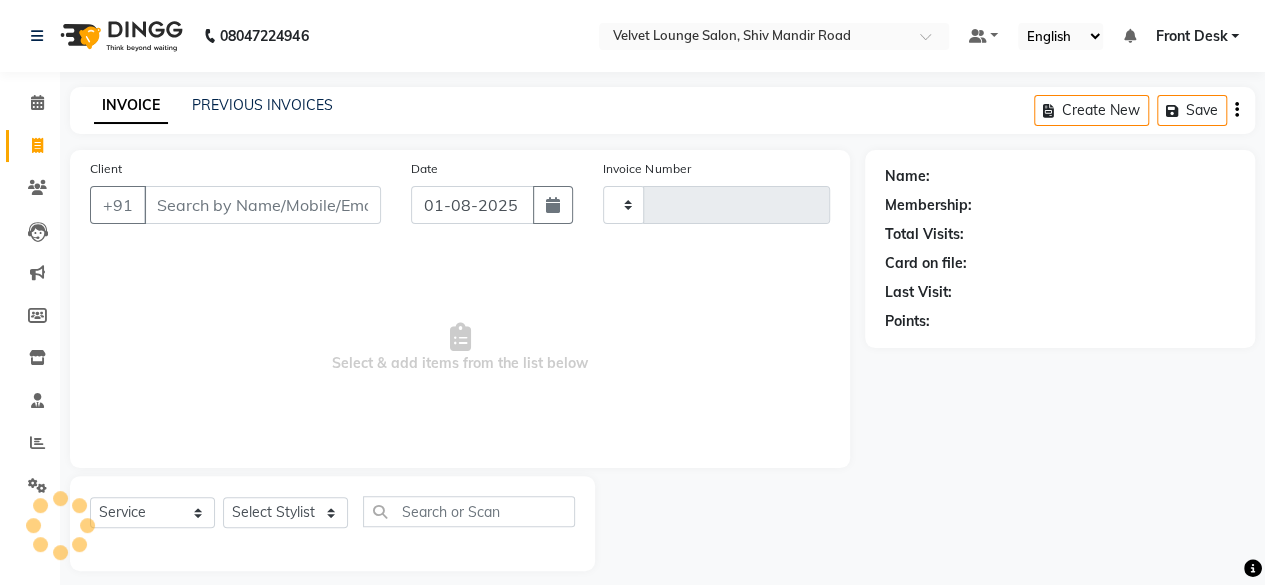 scroll, scrollTop: 15, scrollLeft: 0, axis: vertical 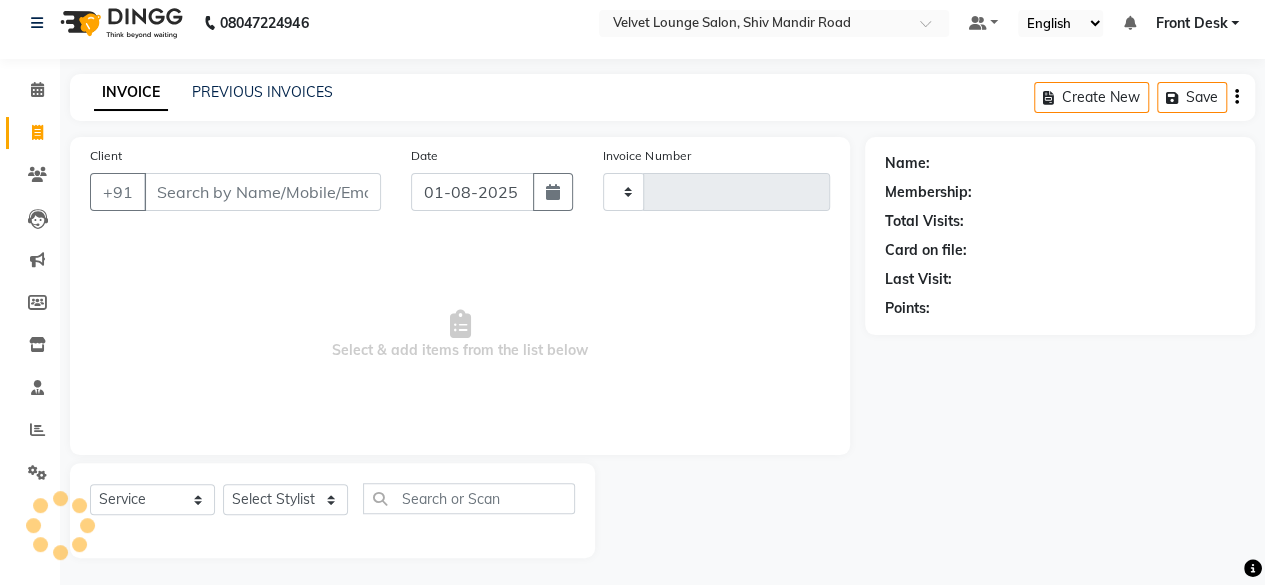 type on "1327" 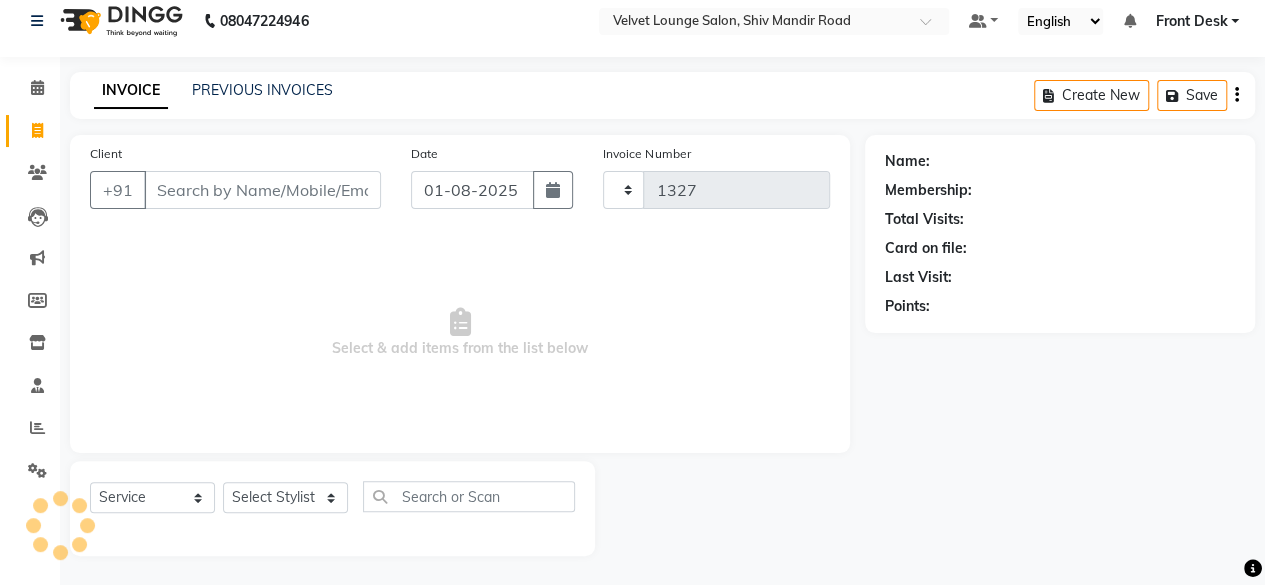 select on "5962" 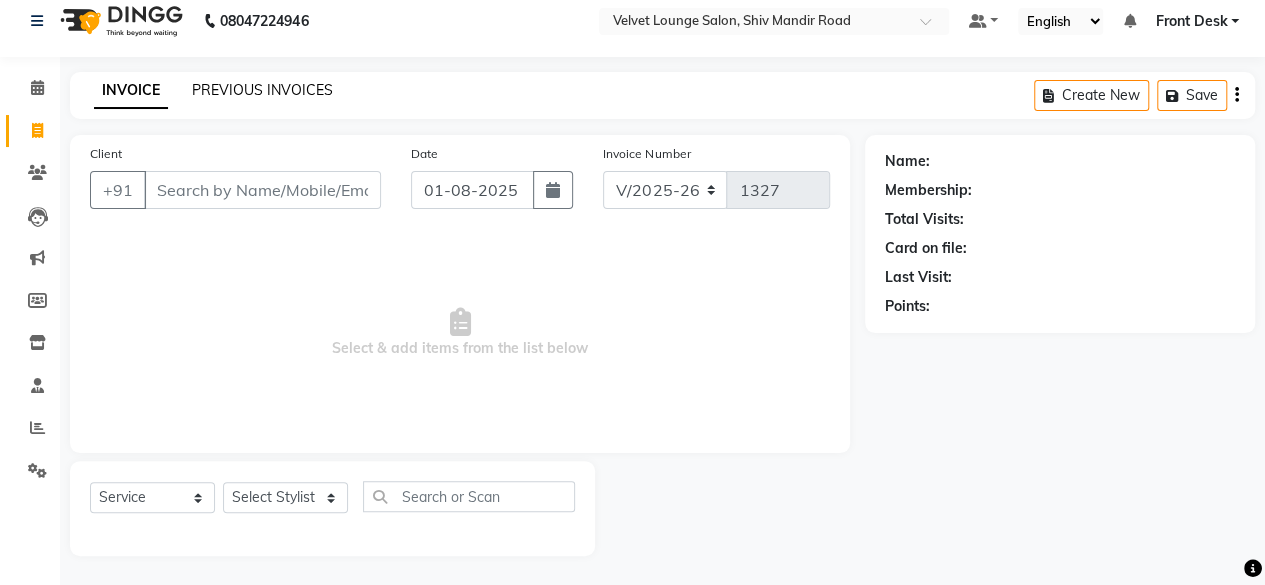 click on "PREVIOUS INVOICES" 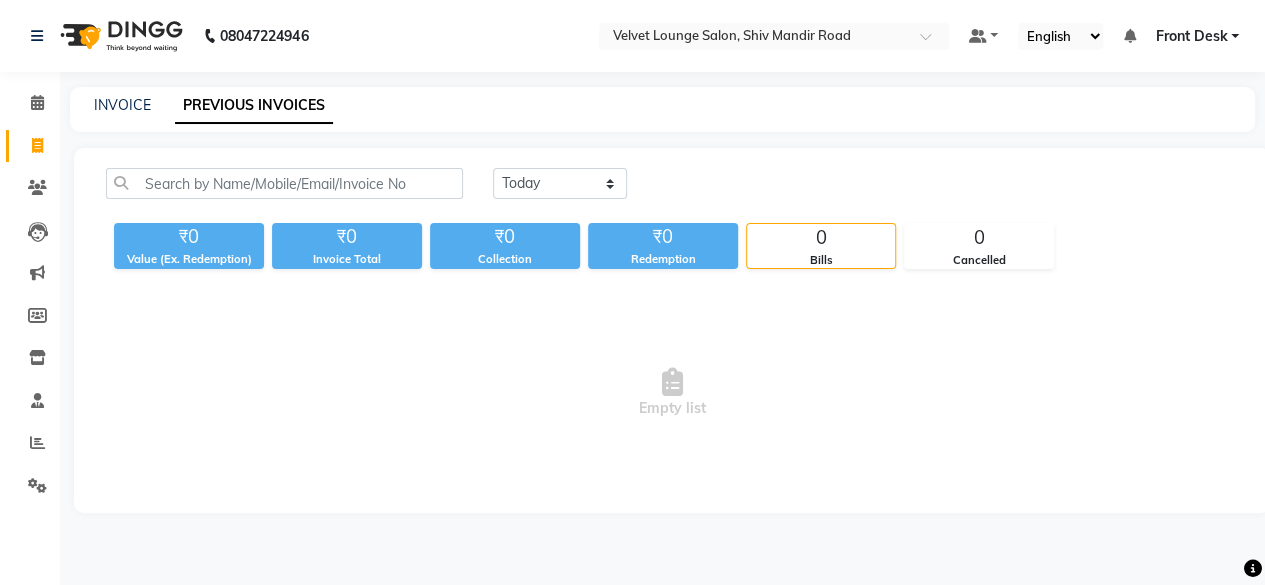 scroll, scrollTop: 0, scrollLeft: 0, axis: both 